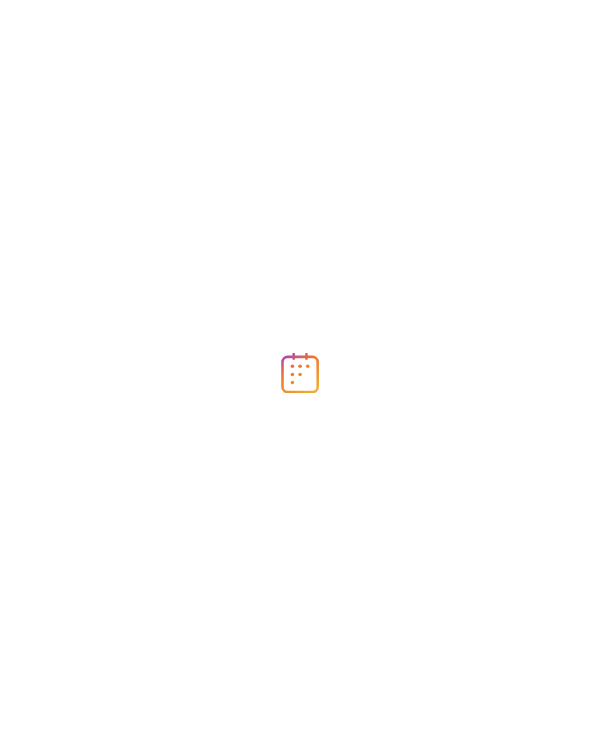 scroll, scrollTop: 0, scrollLeft: 0, axis: both 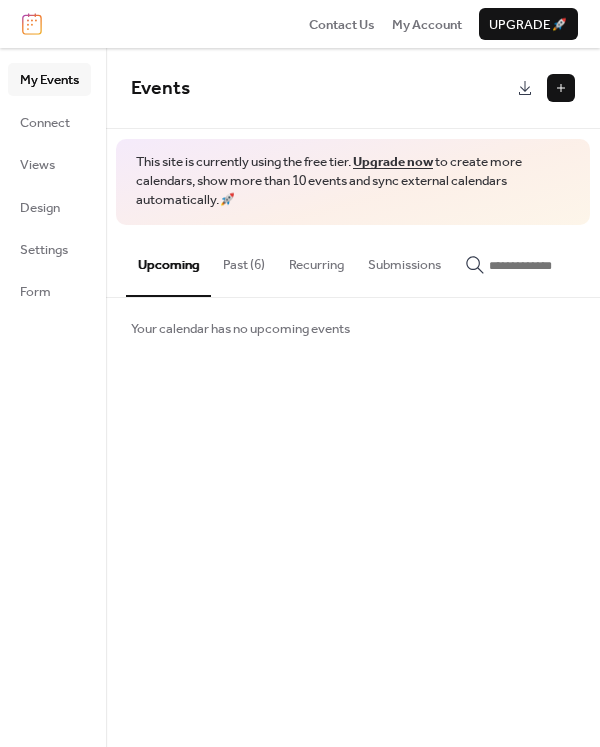 click on "Past (6)" at bounding box center [244, 260] 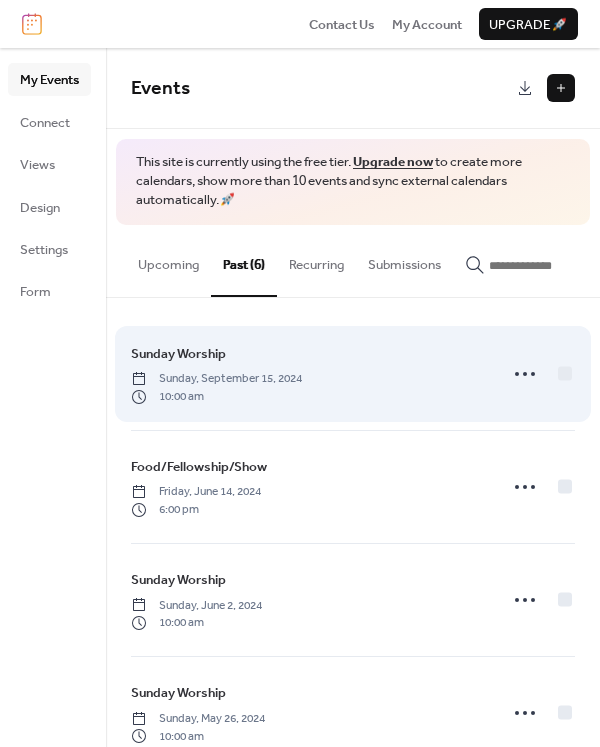 click on "Sunday Worship Sunday, September 15, 2024 10:00 am" at bounding box center (308, 374) 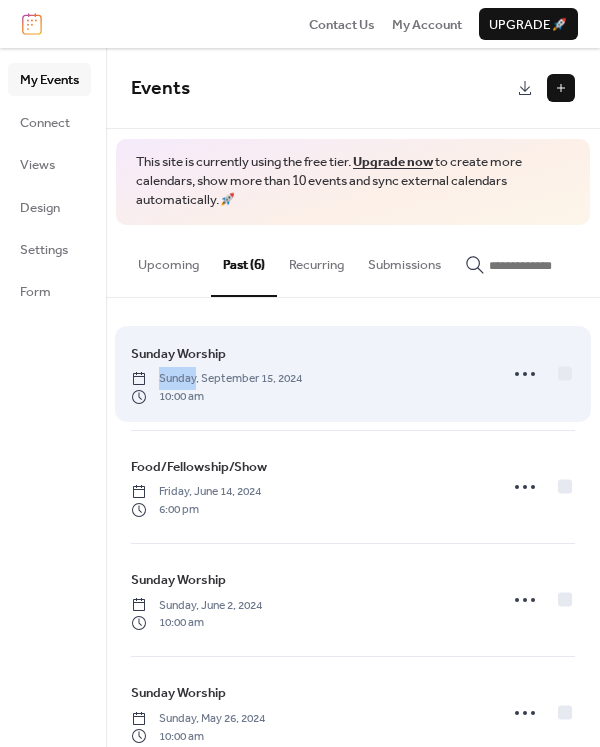 click on "Sunday Worship Sunday, September 15, 2024 10:00 am" at bounding box center (308, 374) 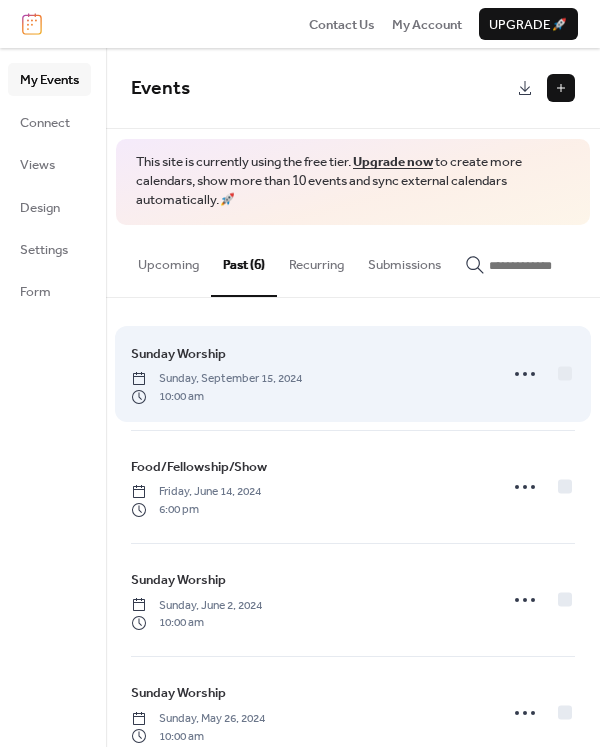 click on "Sunday Worship Sunday, September 15, 2024 10:00 am" at bounding box center [308, 374] 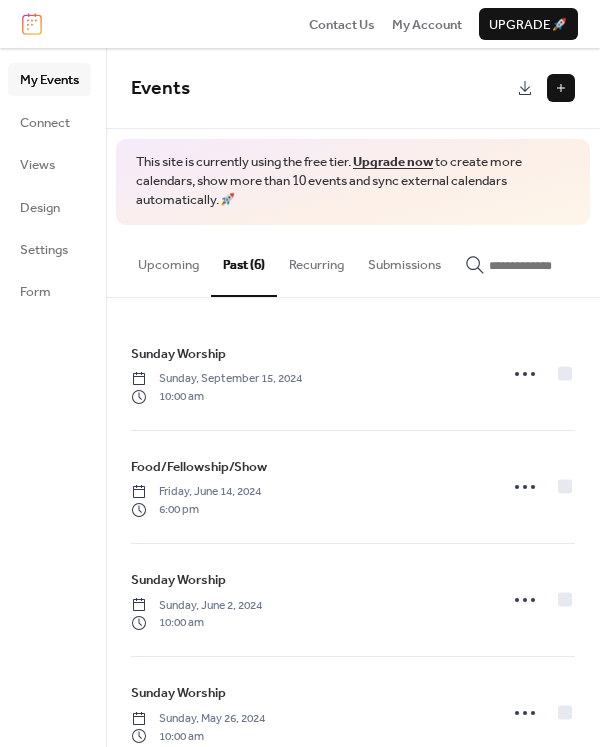 click at bounding box center (561, 88) 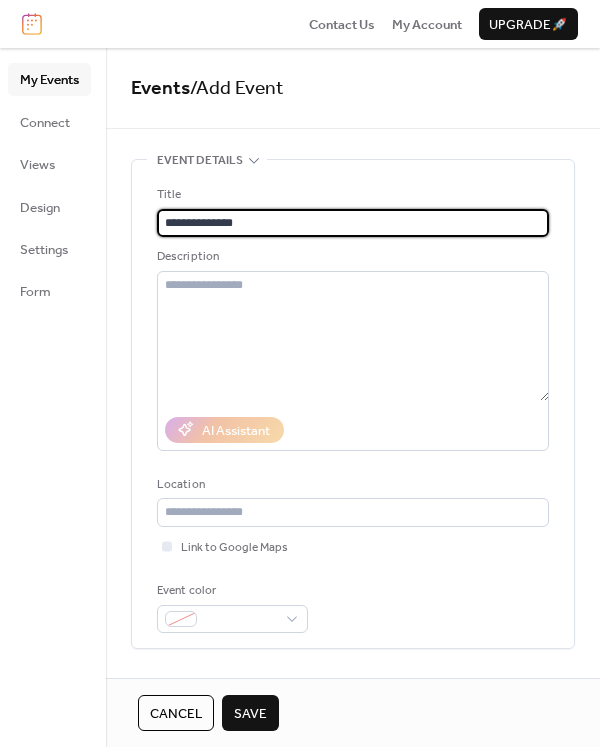 type on "**********" 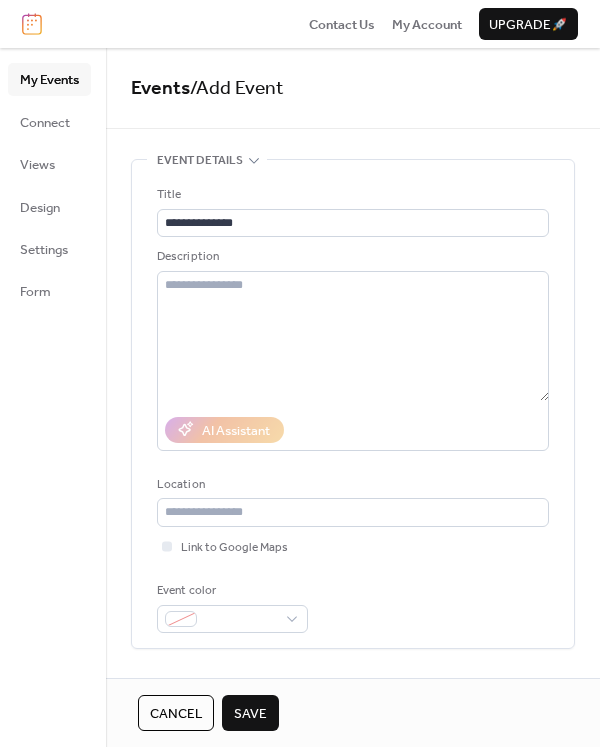 click on "Save" at bounding box center (250, 714) 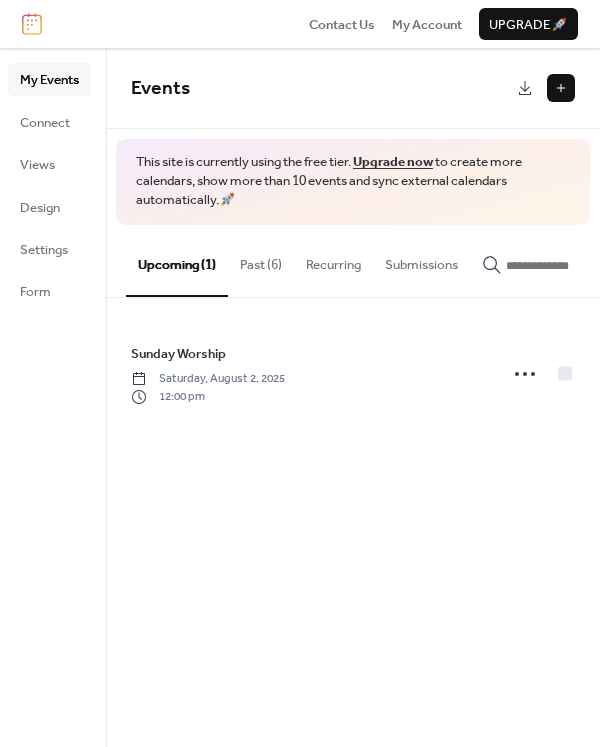 click on "Past (6)" at bounding box center [261, 260] 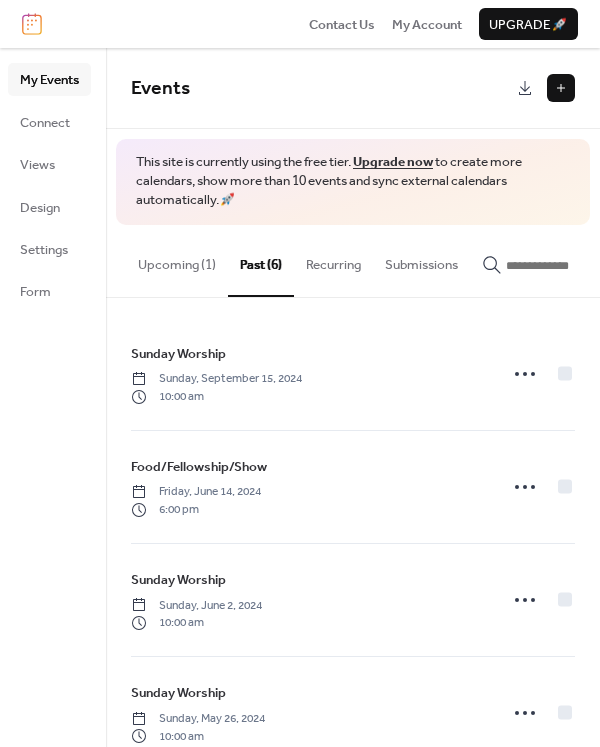 click on "Upcoming (1)" at bounding box center [177, 260] 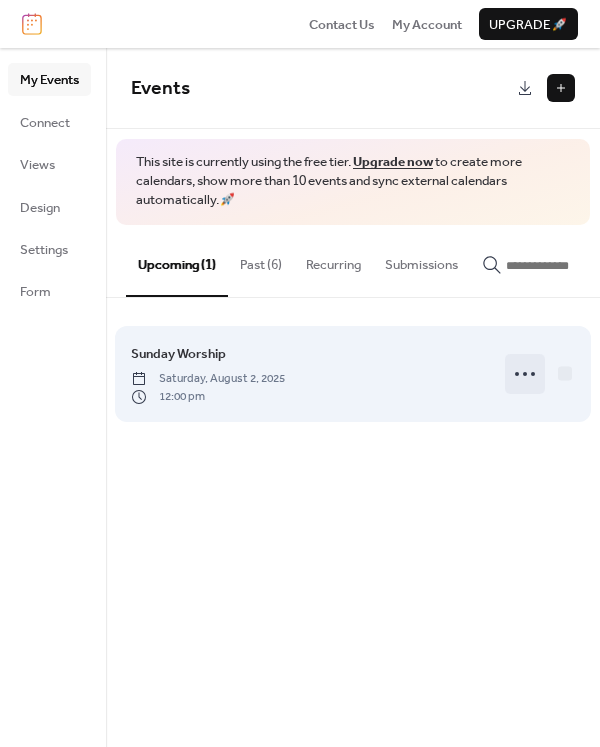 click 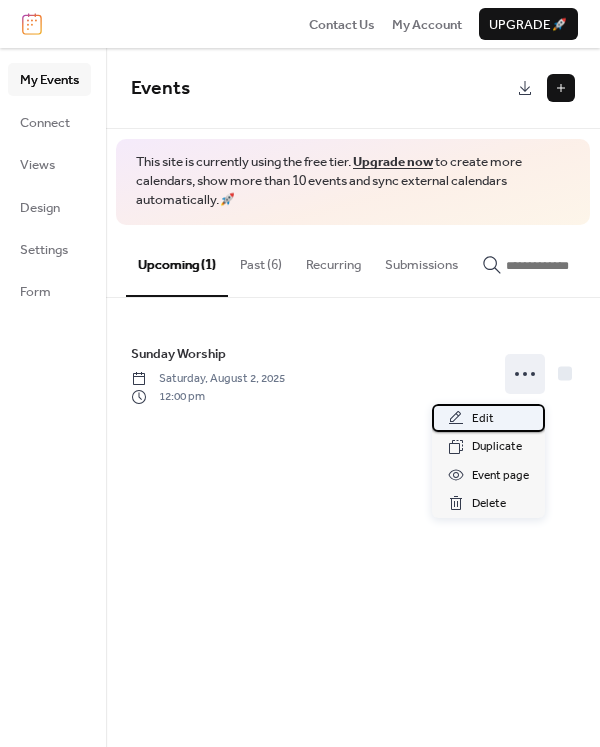 click on "Edit" at bounding box center [483, 419] 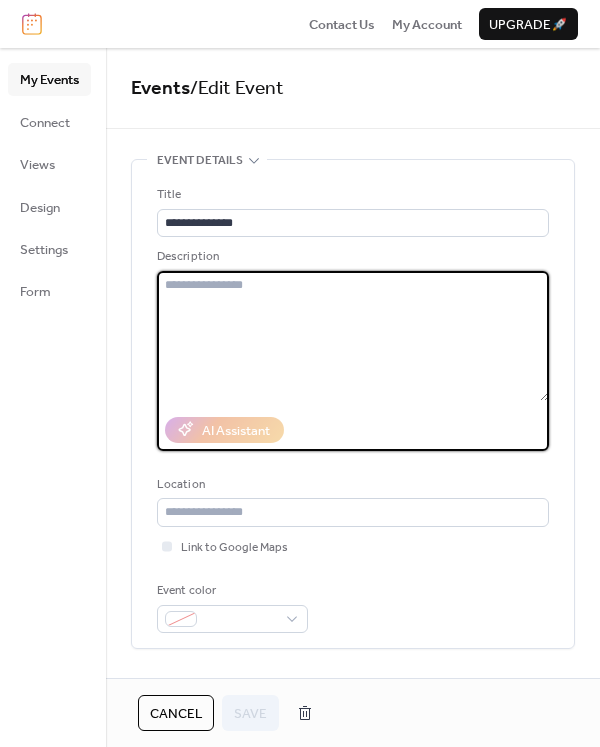 click at bounding box center (353, 336) 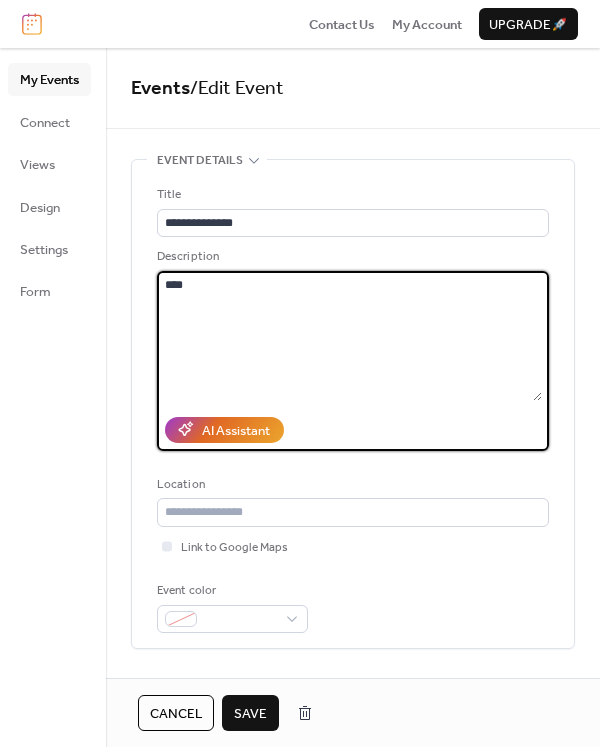 type on "****" 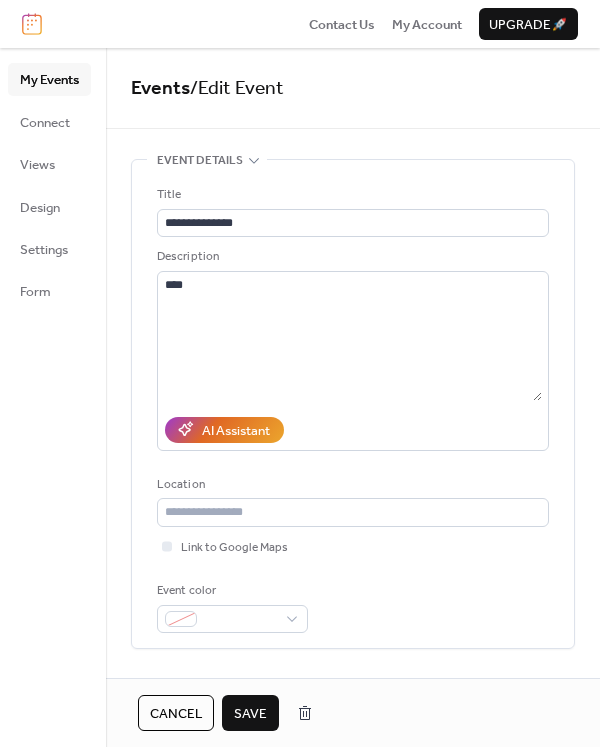 click on "Save" at bounding box center (250, 714) 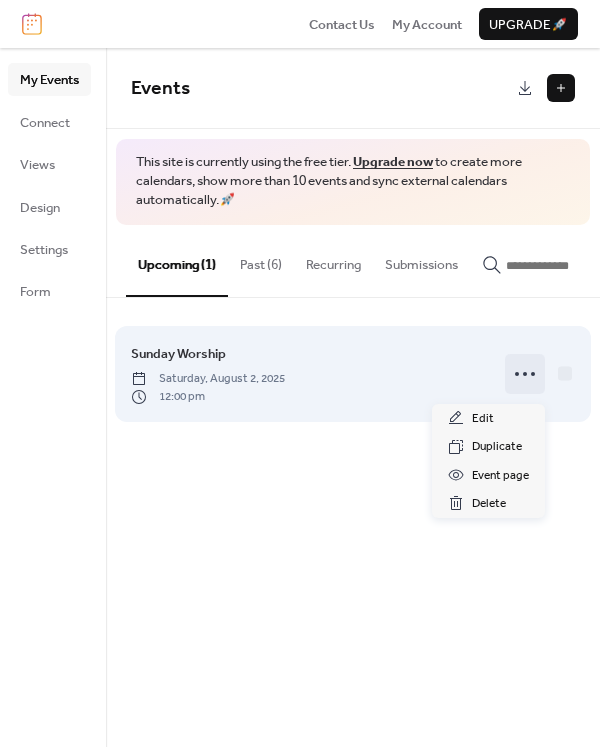 click 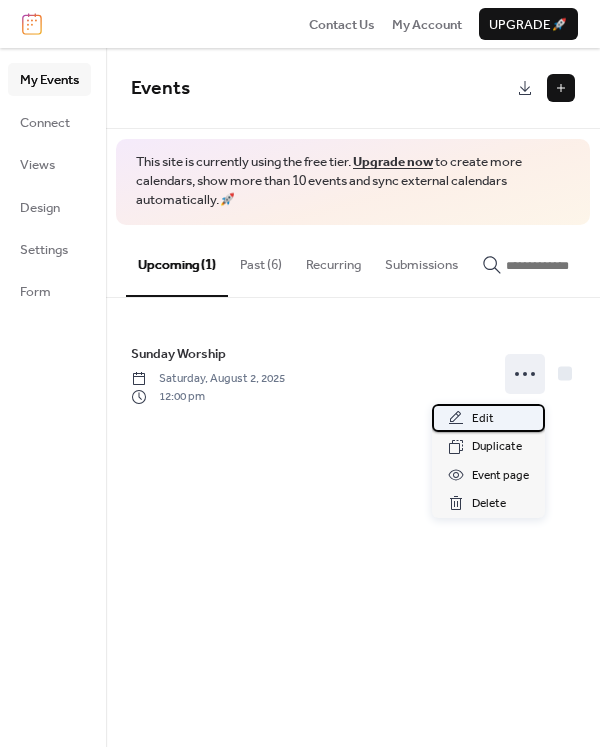click on "Edit" at bounding box center (483, 419) 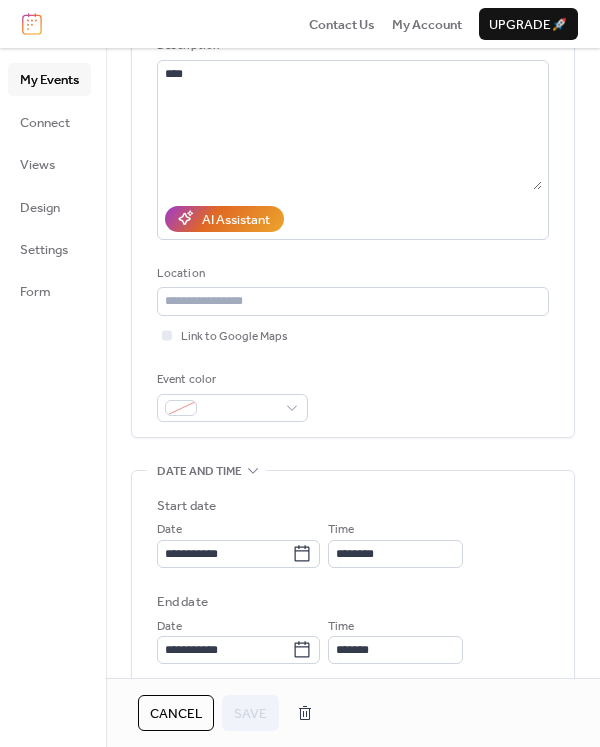 scroll, scrollTop: 267, scrollLeft: 0, axis: vertical 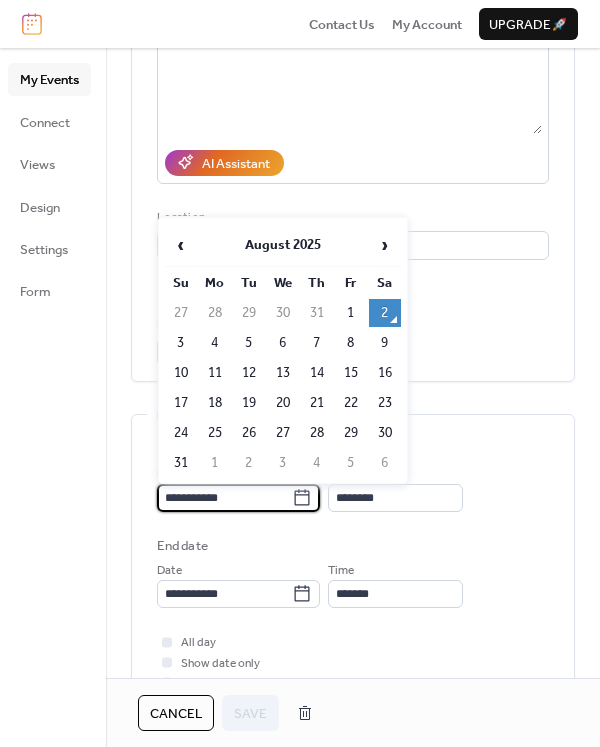 click on "**********" at bounding box center [224, 498] 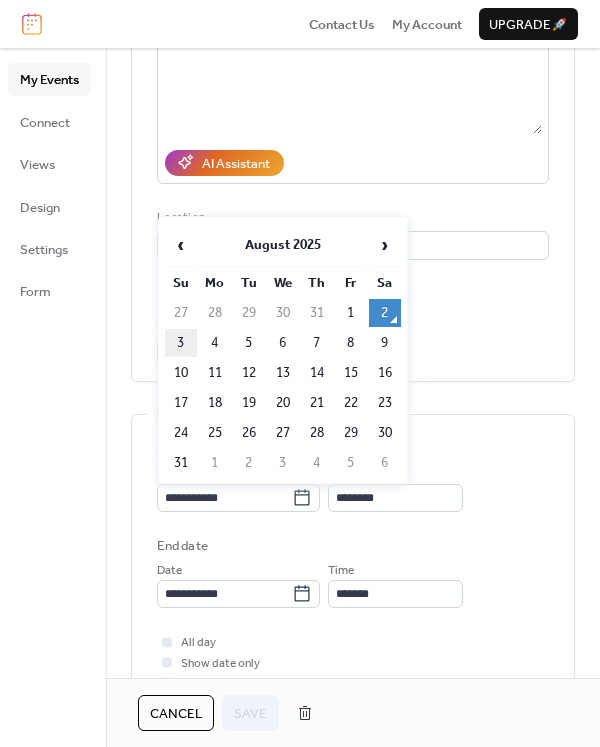 click on "3" at bounding box center (181, 343) 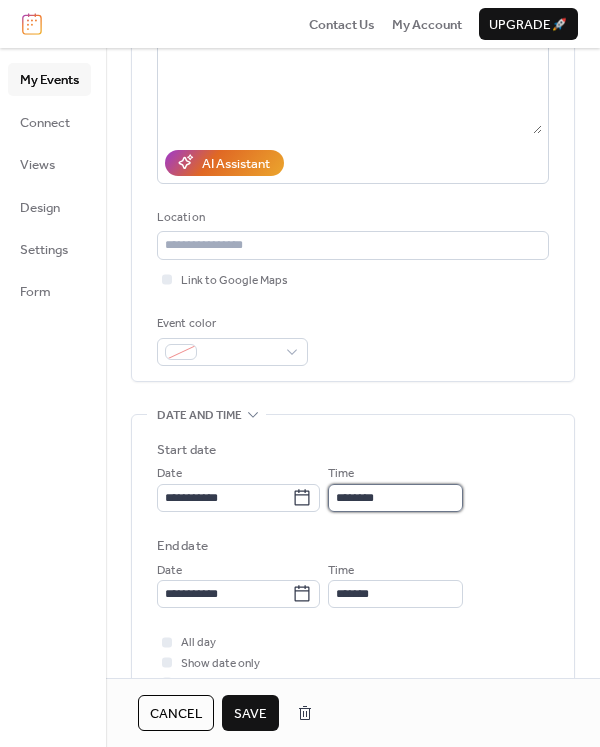 click on "********" at bounding box center [395, 498] 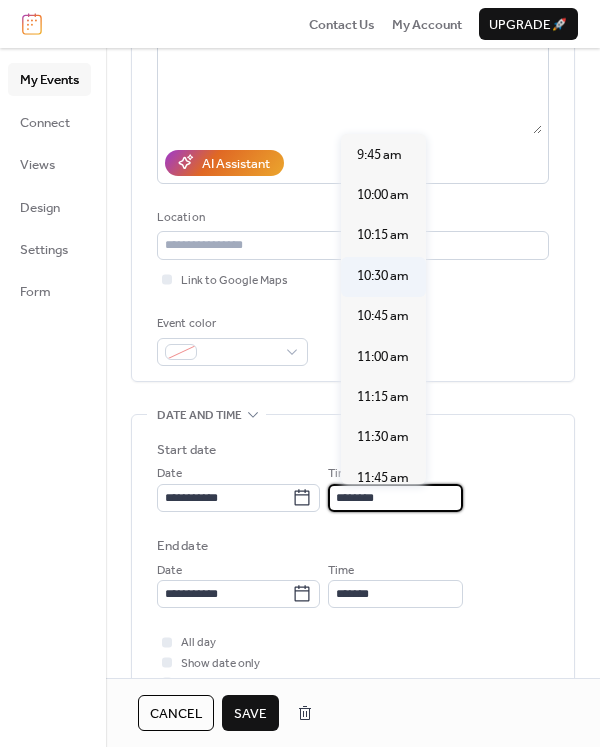 scroll, scrollTop: 1573, scrollLeft: 0, axis: vertical 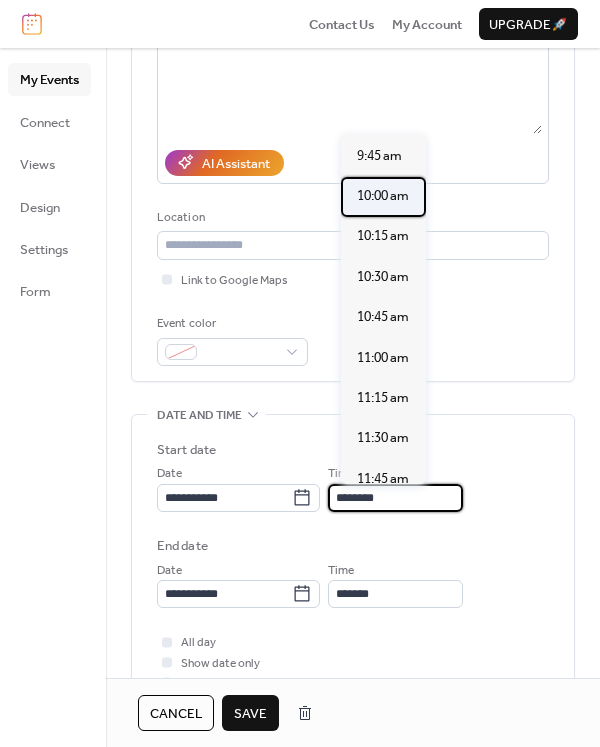 click on "10:00 am" at bounding box center (383, 196) 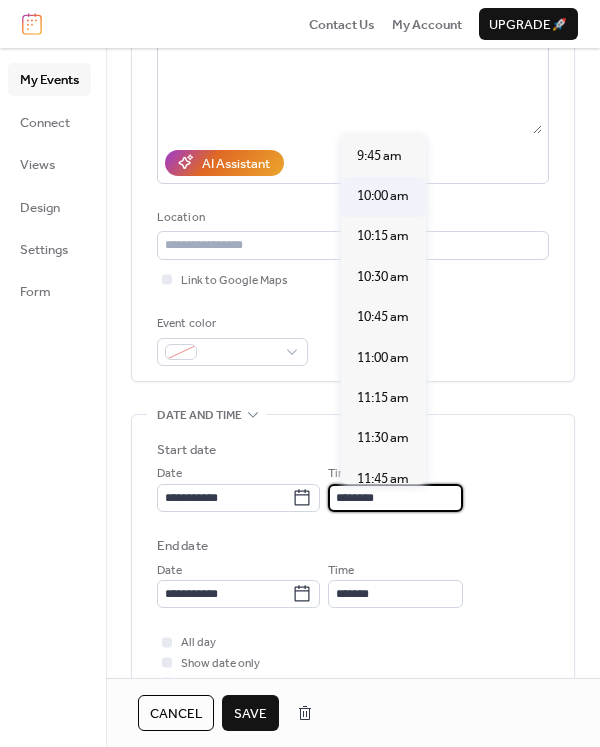 type on "********" 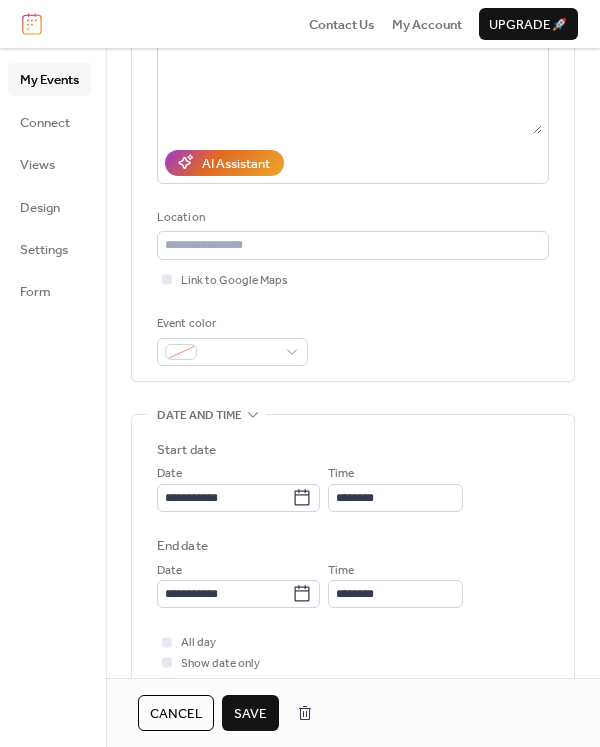 click on "Save" at bounding box center (250, 714) 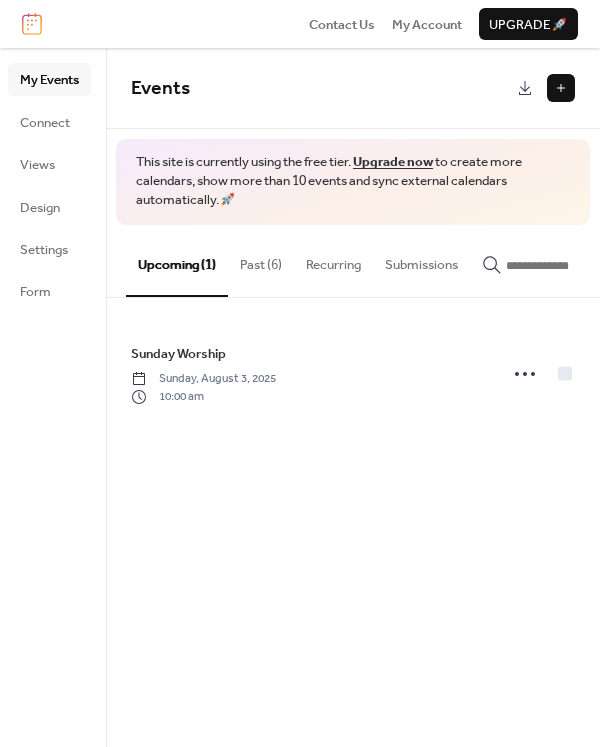 click at bounding box center (561, 88) 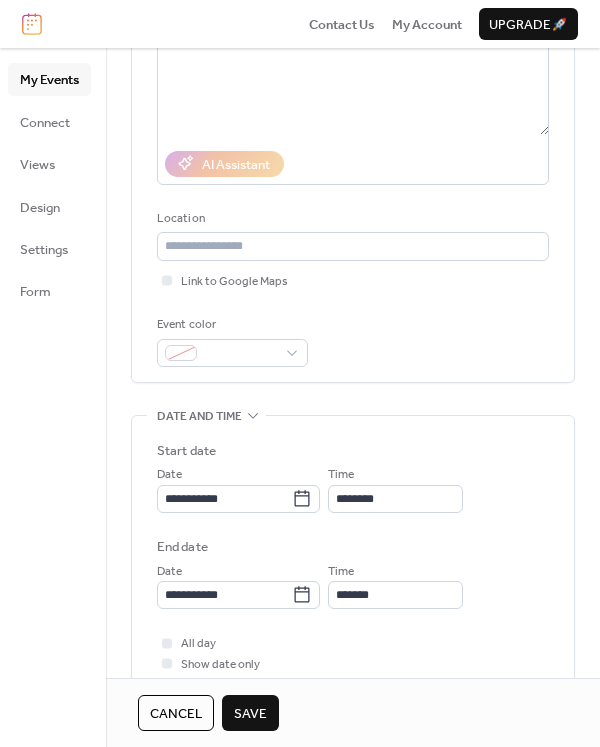 scroll, scrollTop: 267, scrollLeft: 0, axis: vertical 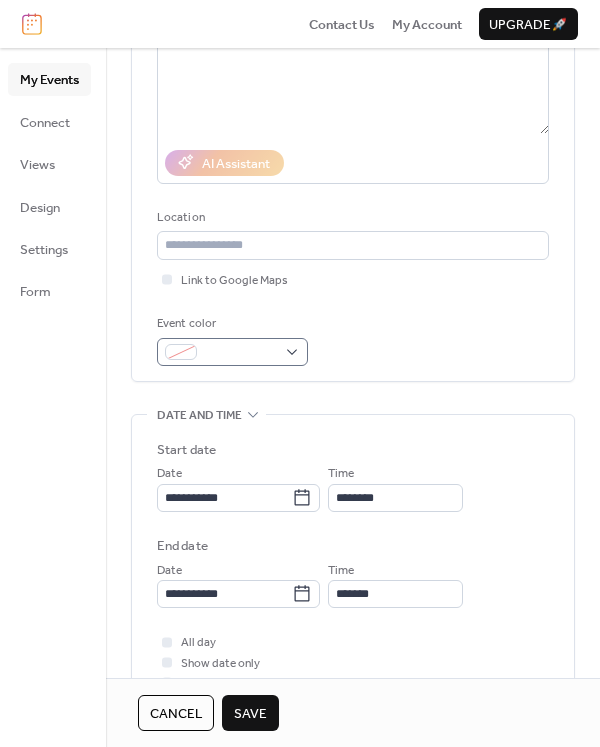 type on "*******" 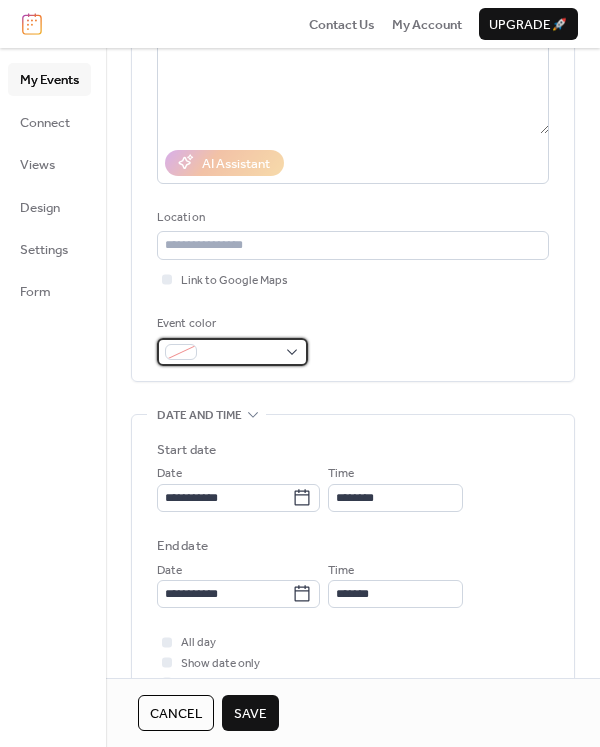 click at bounding box center [232, 352] 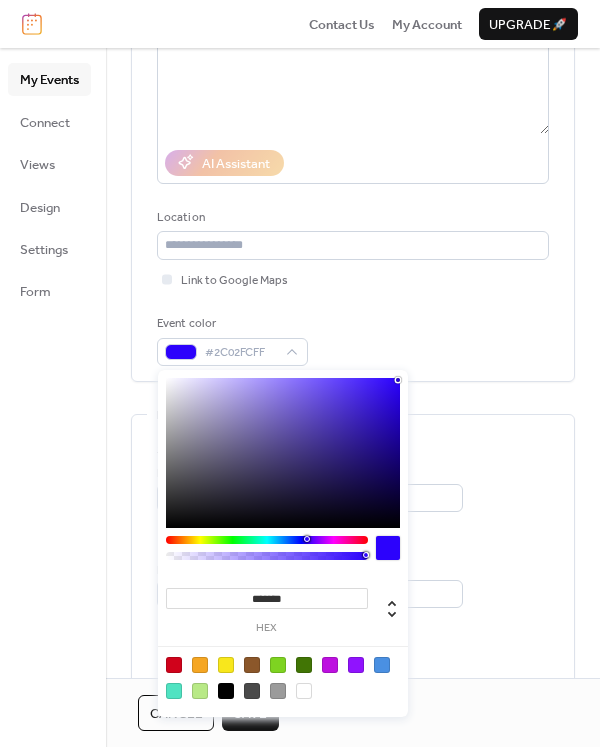 type on "*******" 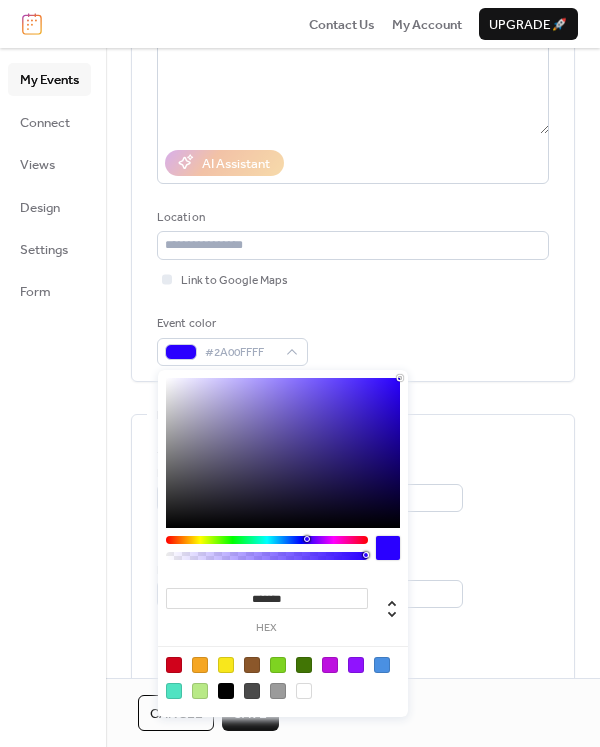drag, startPoint x: 286, startPoint y: 400, endPoint x: 410, endPoint y: 377, distance: 126.11503 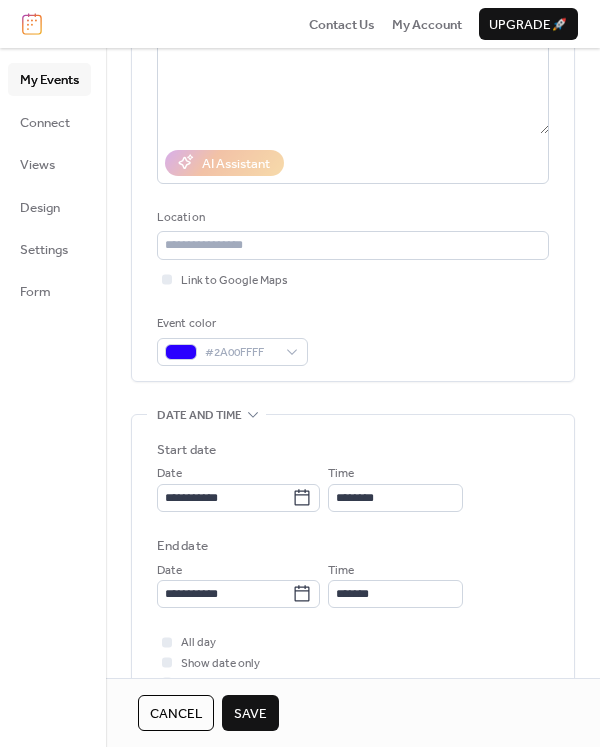 click on "Event color #2A00FFFF" at bounding box center (353, 340) 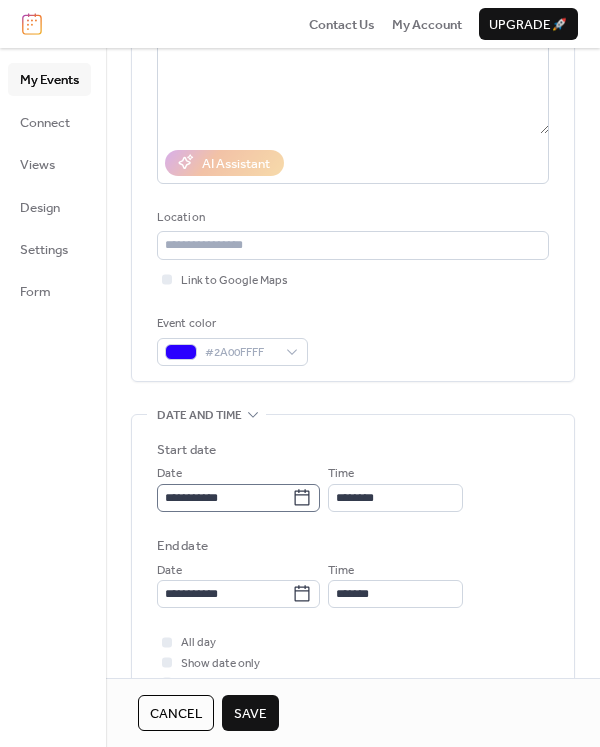 click 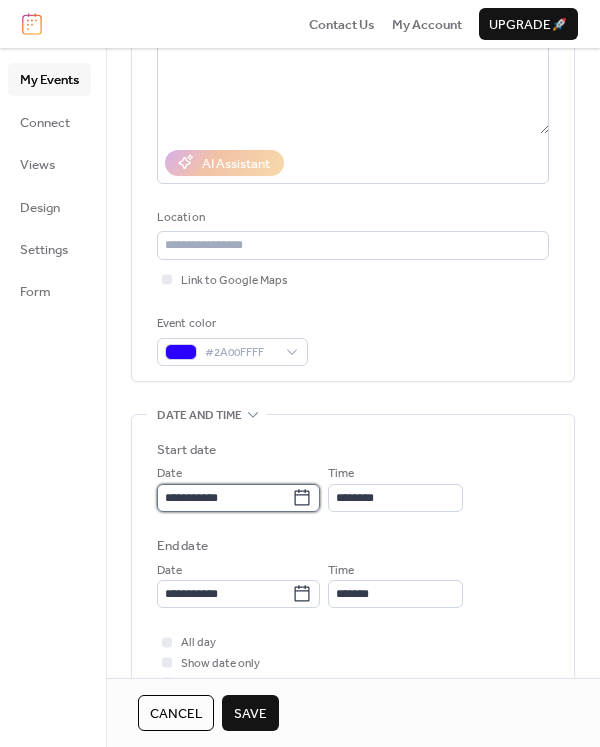 click on "**********" at bounding box center (224, 498) 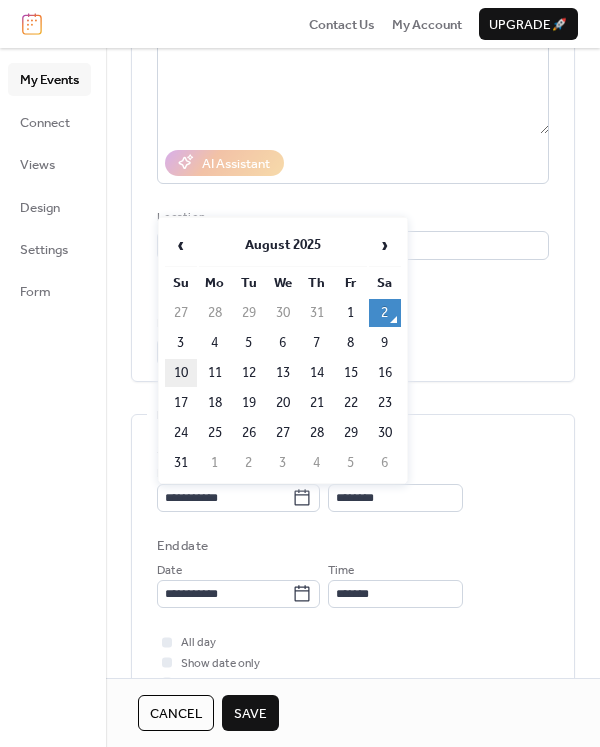 click on "10" at bounding box center [181, 373] 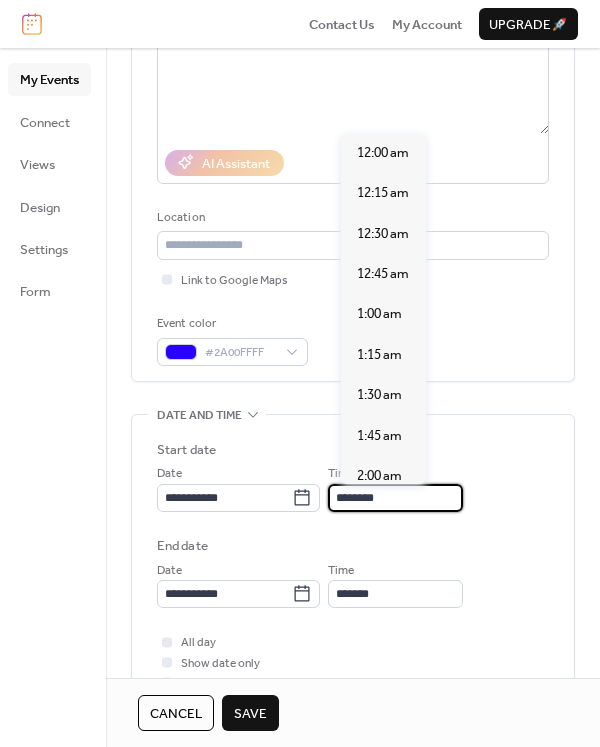 scroll, scrollTop: 1940, scrollLeft: 0, axis: vertical 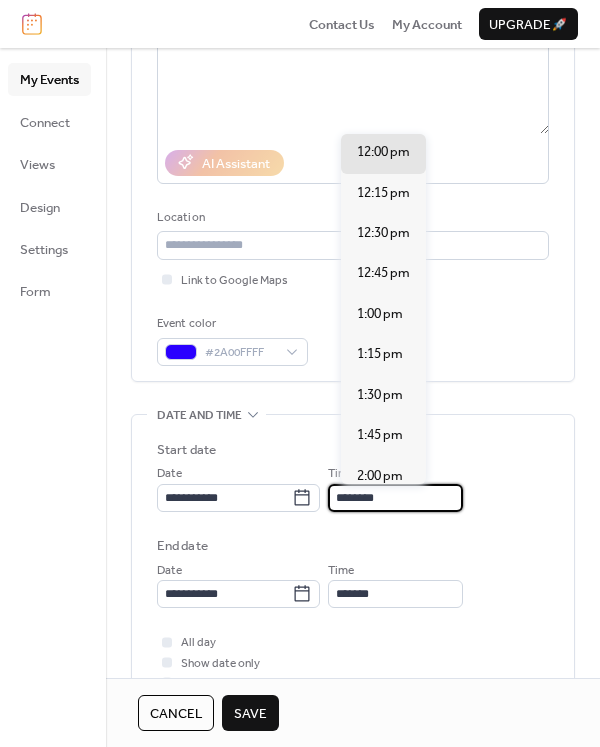 click on "********" at bounding box center [395, 498] 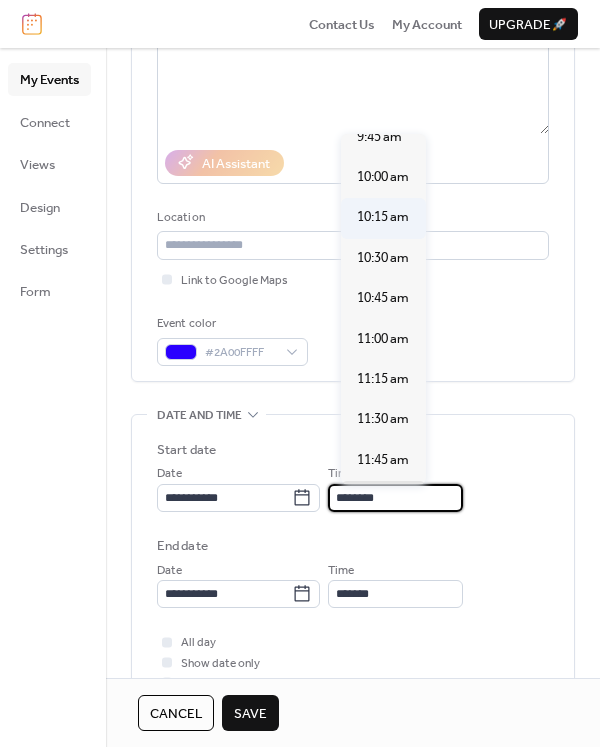 scroll, scrollTop: 1573, scrollLeft: 0, axis: vertical 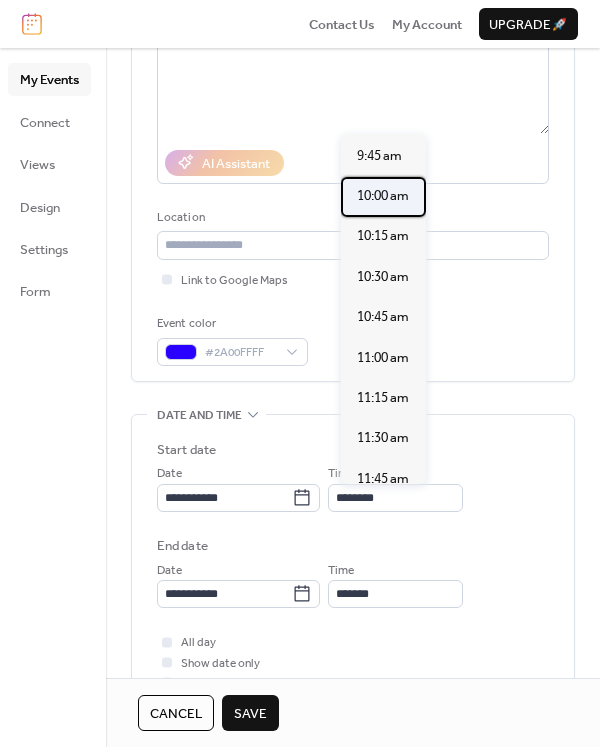 click on "10:00 am" at bounding box center [383, 196] 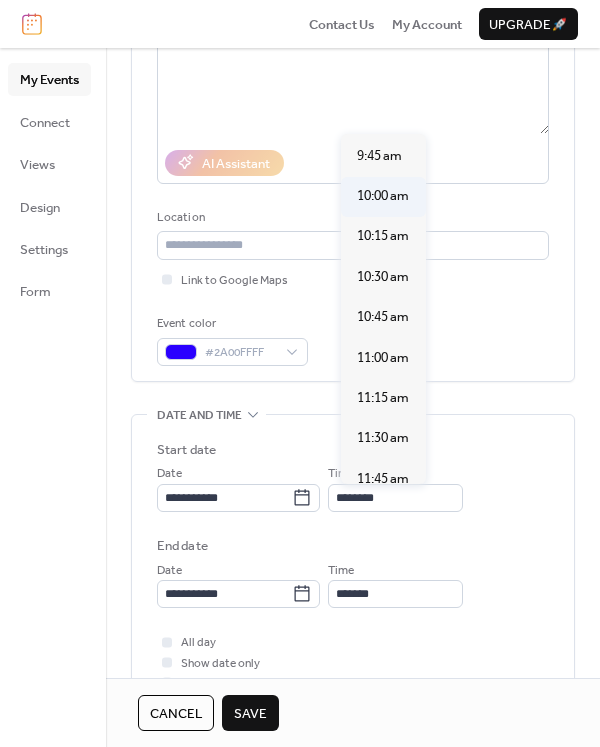 type on "********" 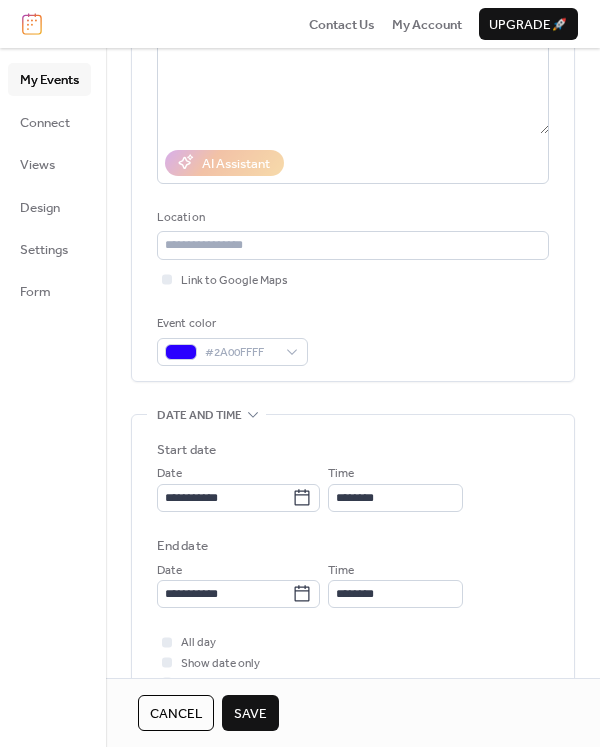 click on "Save" at bounding box center (250, 714) 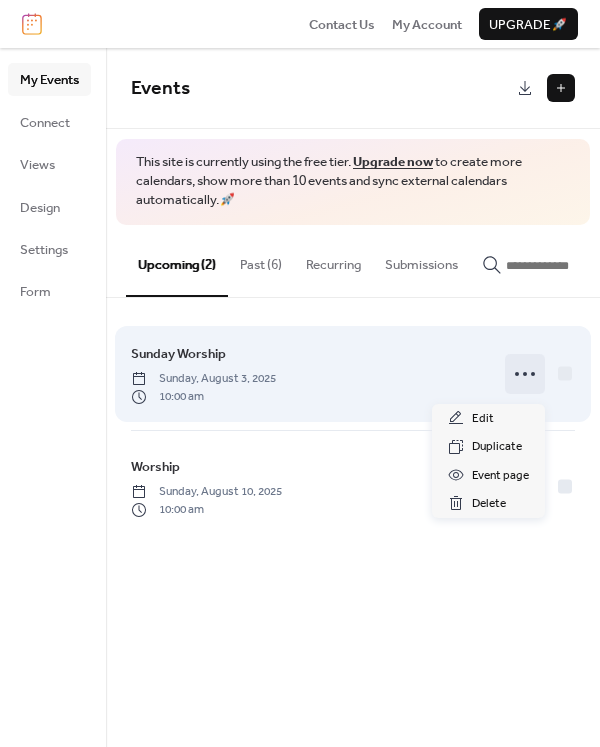 click 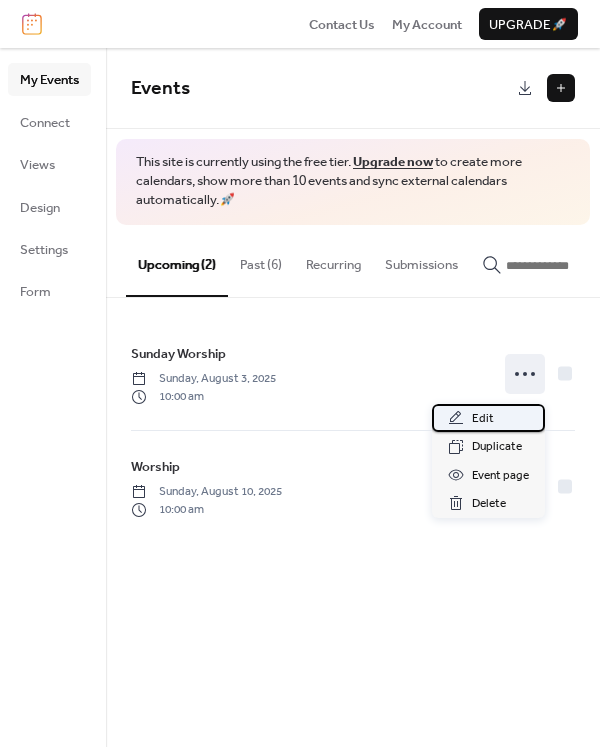 click on "Edit" at bounding box center [483, 419] 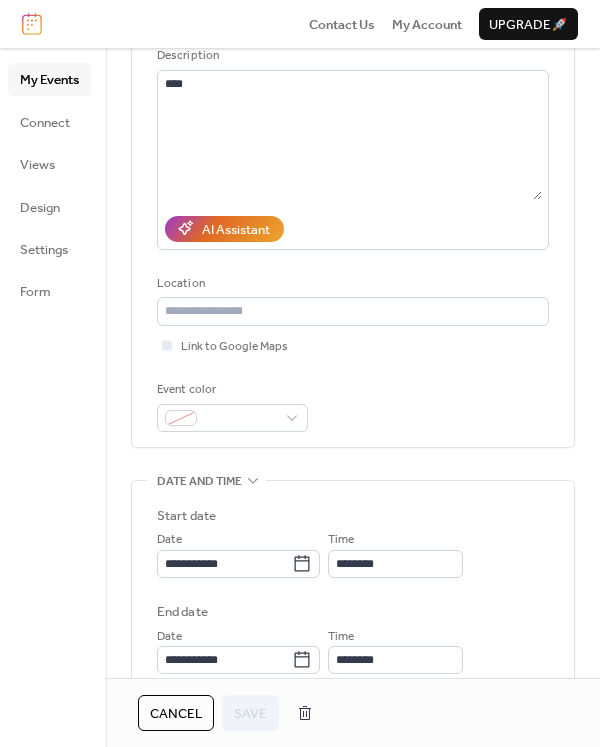 scroll, scrollTop: 200, scrollLeft: 0, axis: vertical 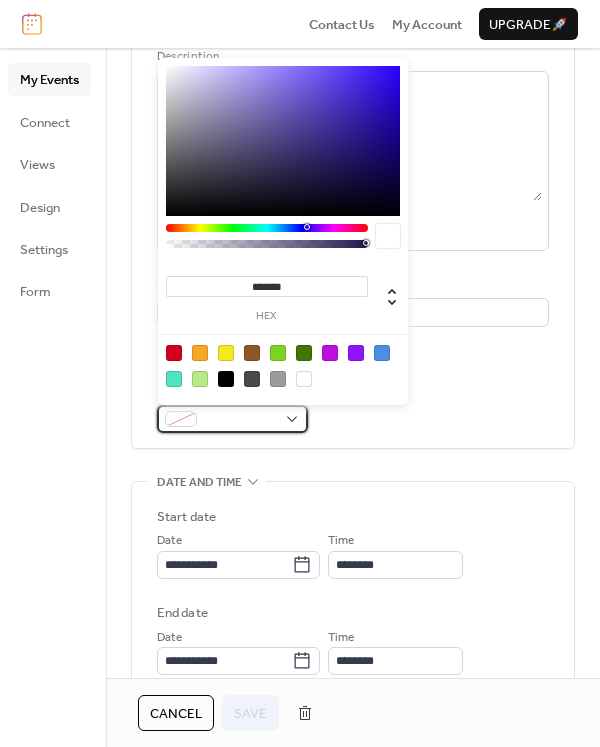 click at bounding box center [232, 419] 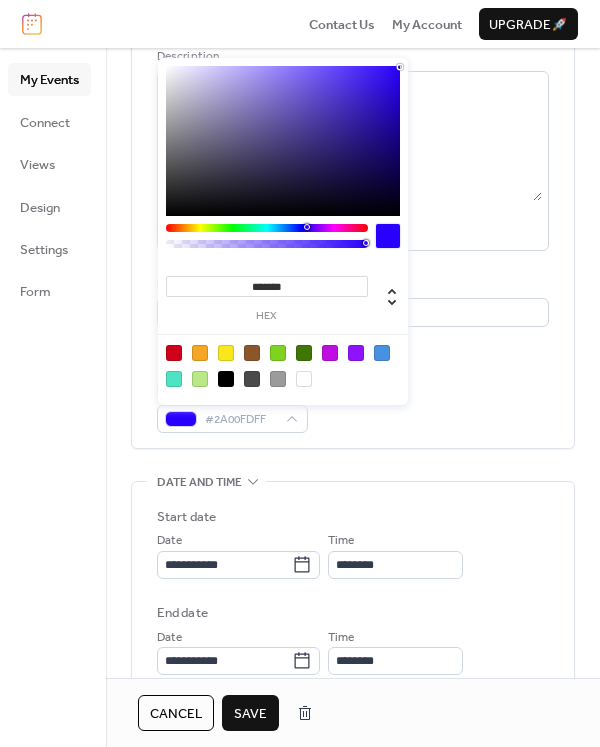 type on "*******" 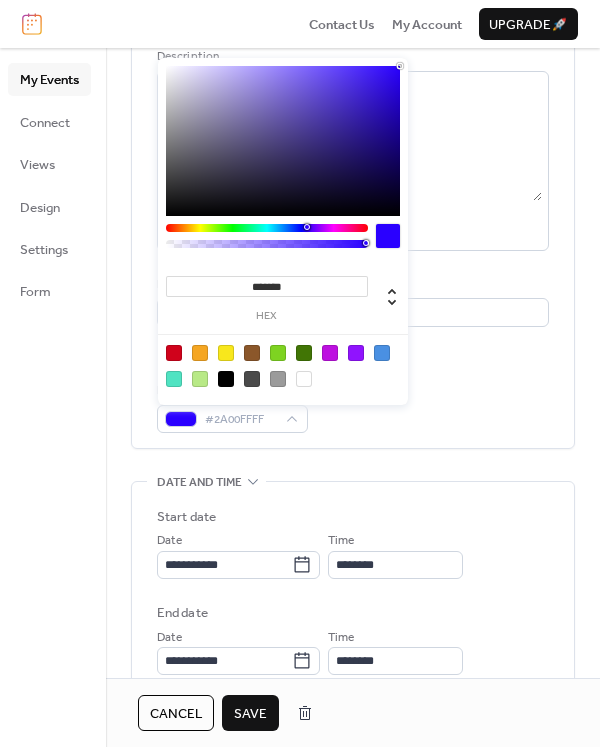 drag, startPoint x: 386, startPoint y: 88, endPoint x: 404, endPoint y: 62, distance: 31.622776 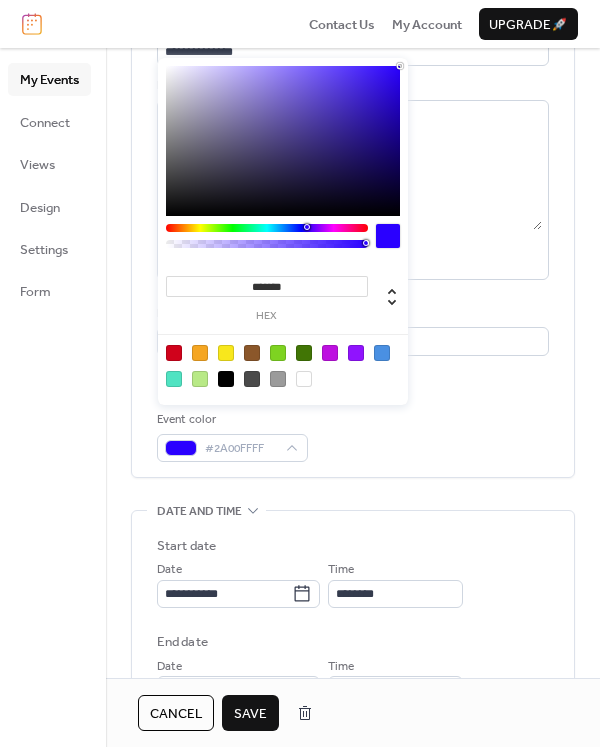 scroll, scrollTop: 167, scrollLeft: 0, axis: vertical 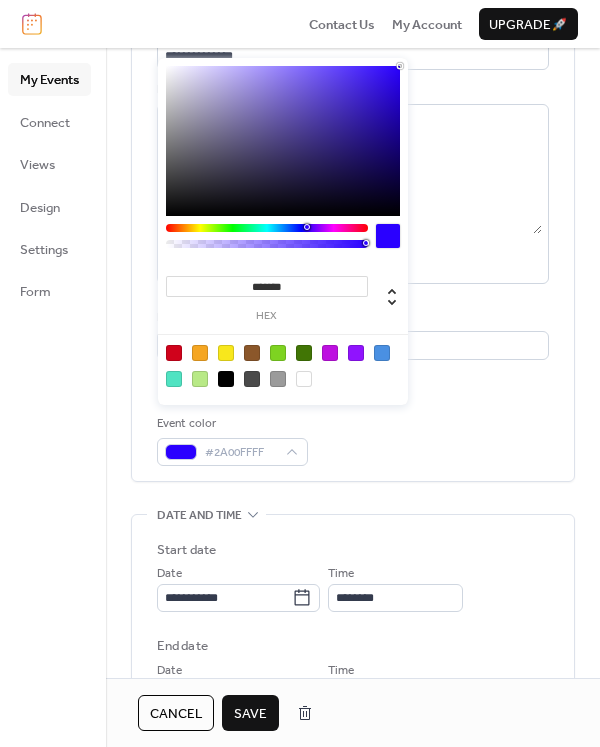 click on "**********" at bounding box center (353, 237) 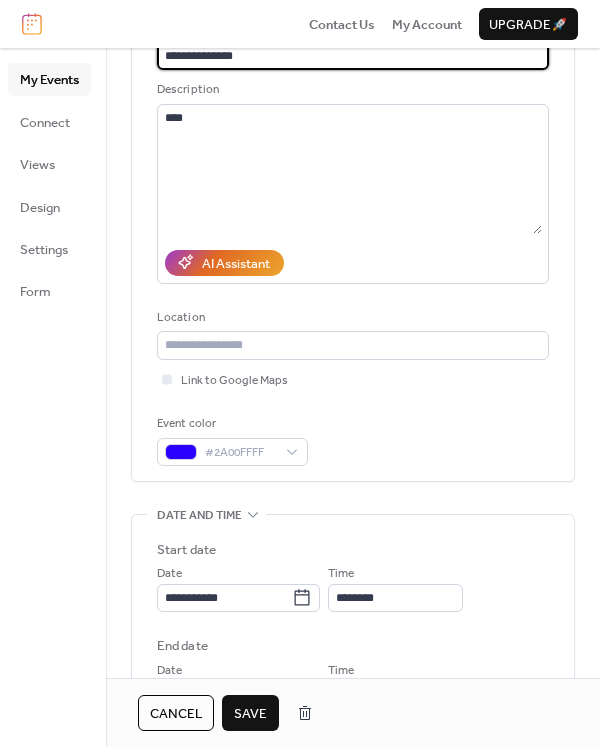 click on "**********" at bounding box center [353, 56] 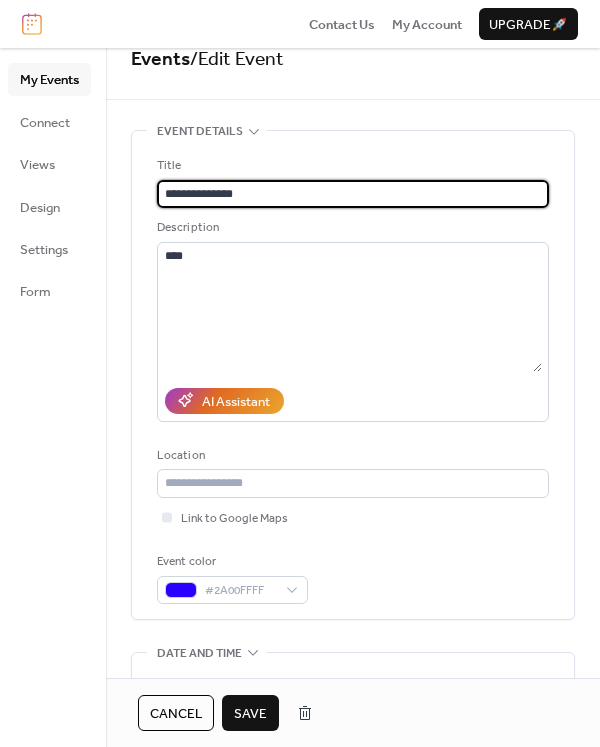 drag, startPoint x: 210, startPoint y: 61, endPoint x: 124, endPoint y: 63, distance: 86.023254 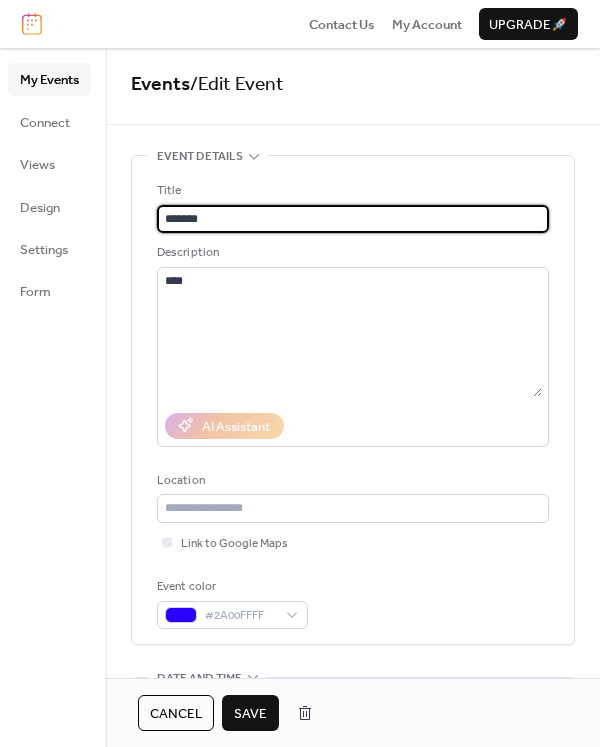 type on "*******" 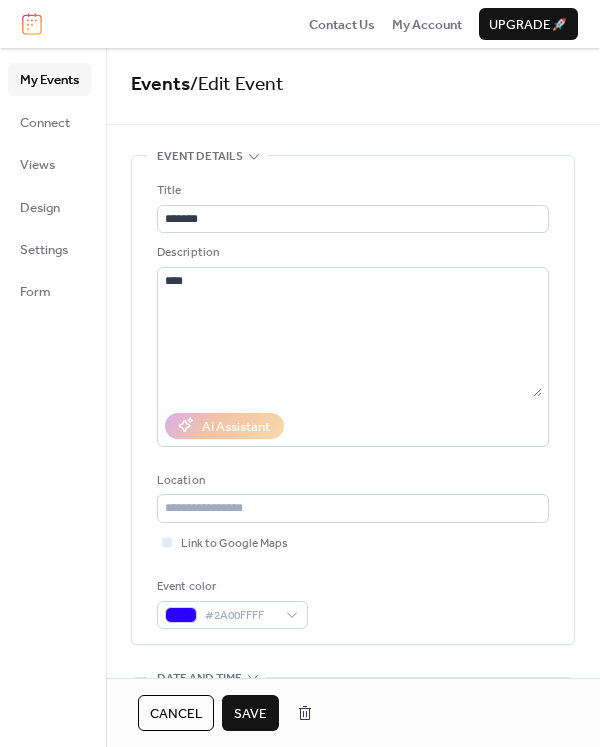 click on "Save" at bounding box center [250, 714] 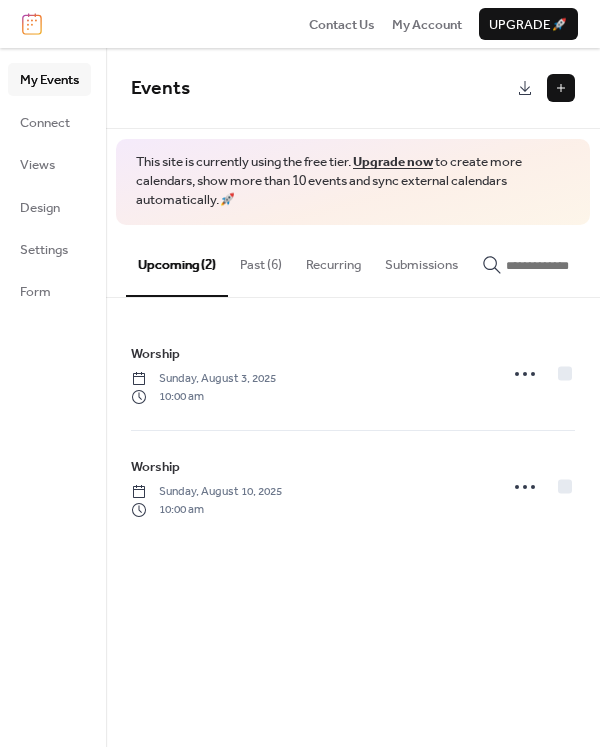 click at bounding box center (561, 88) 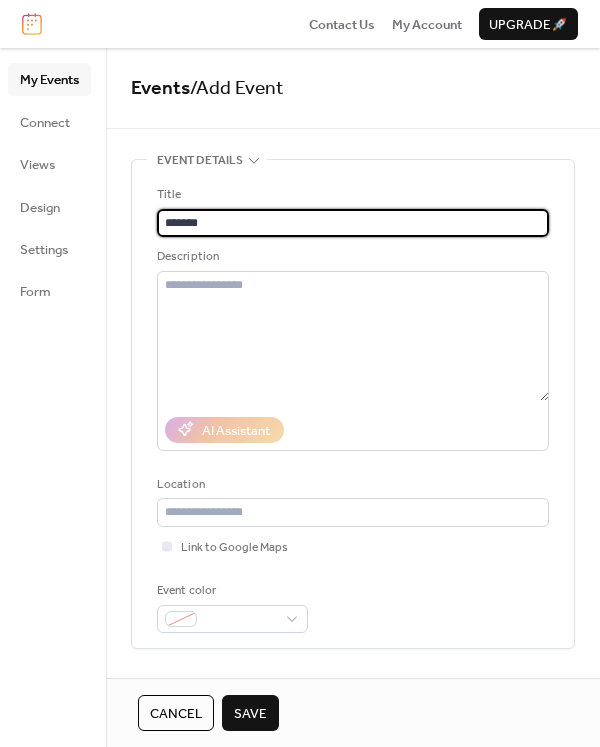 scroll, scrollTop: 33, scrollLeft: 0, axis: vertical 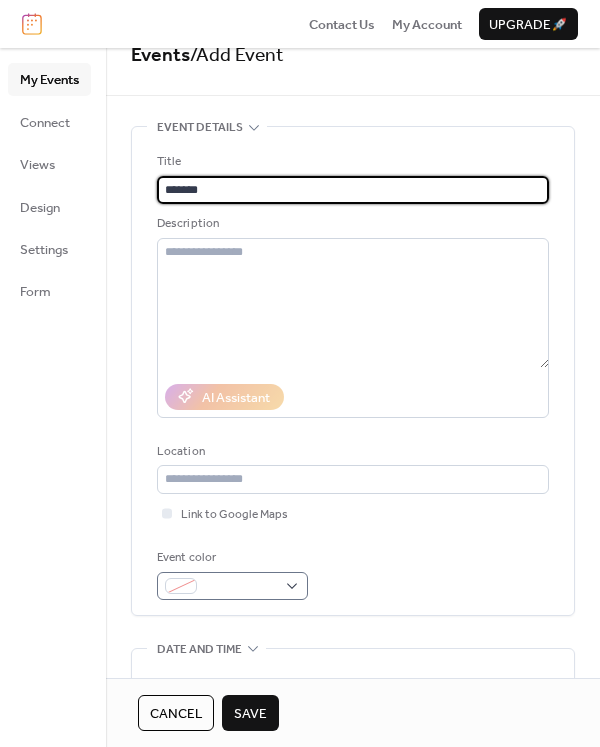 type on "*******" 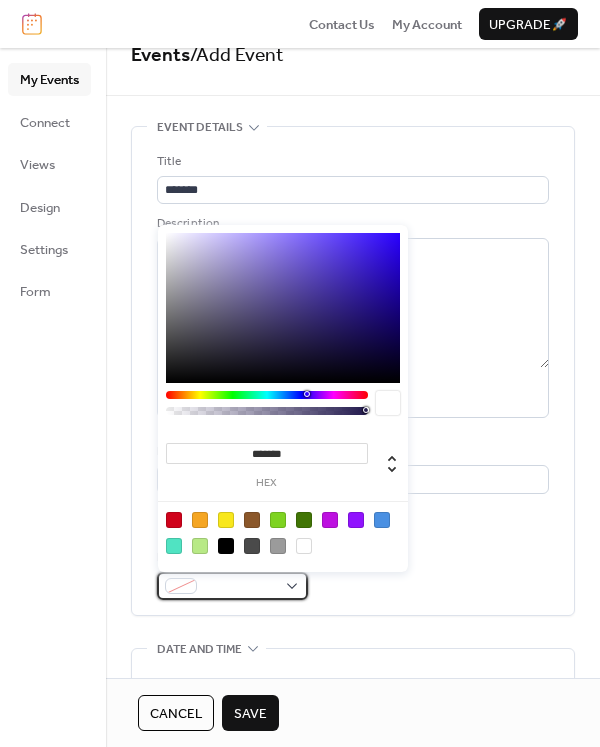 click at bounding box center (232, 586) 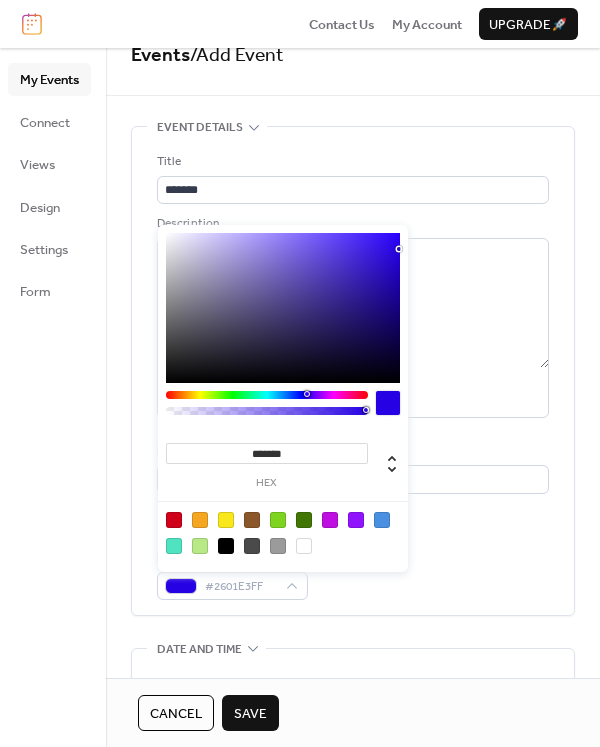 type on "*******" 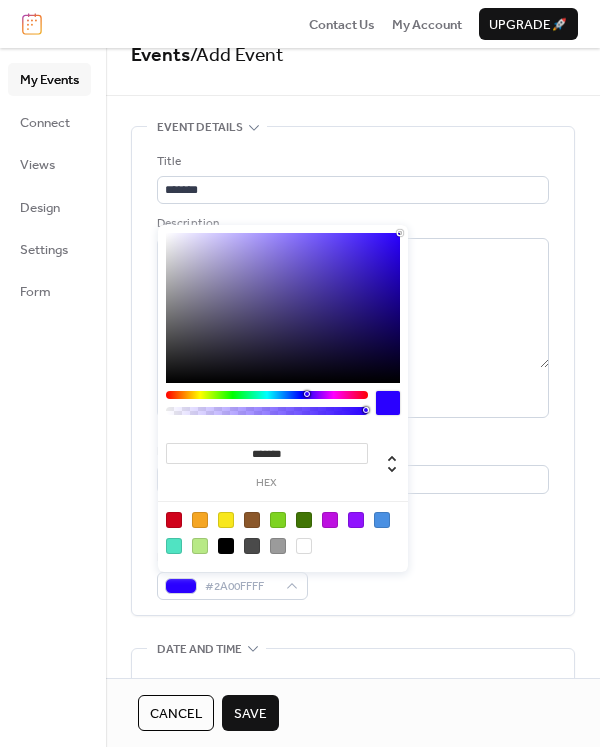 drag, startPoint x: 397, startPoint y: 257, endPoint x: 423, endPoint y: 213, distance: 51.10773 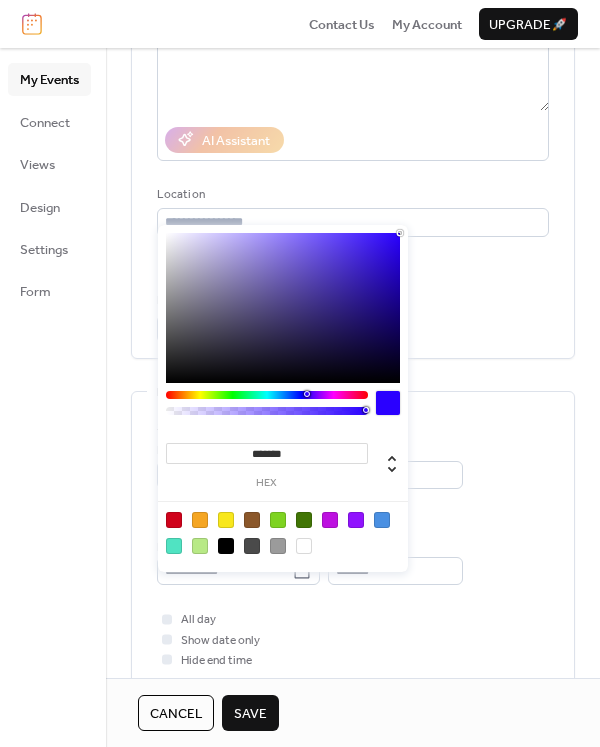 scroll, scrollTop: 300, scrollLeft: 0, axis: vertical 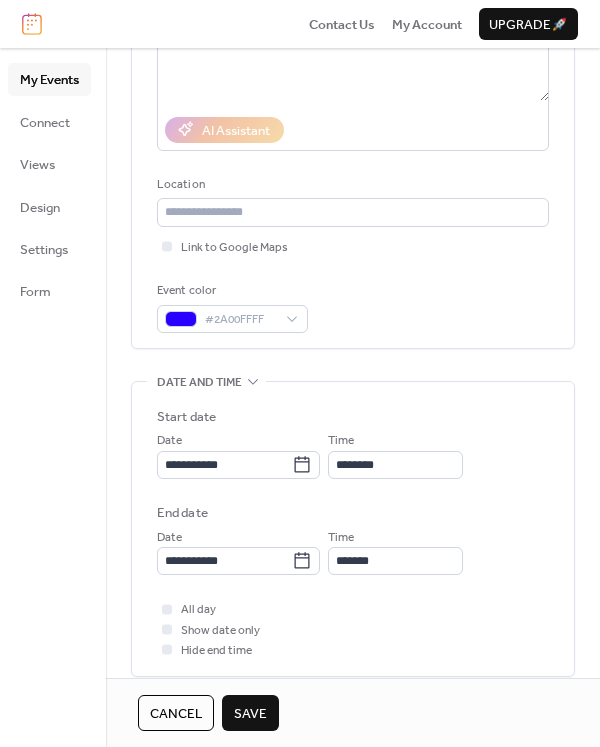 click on "**********" at bounding box center [353, 491] 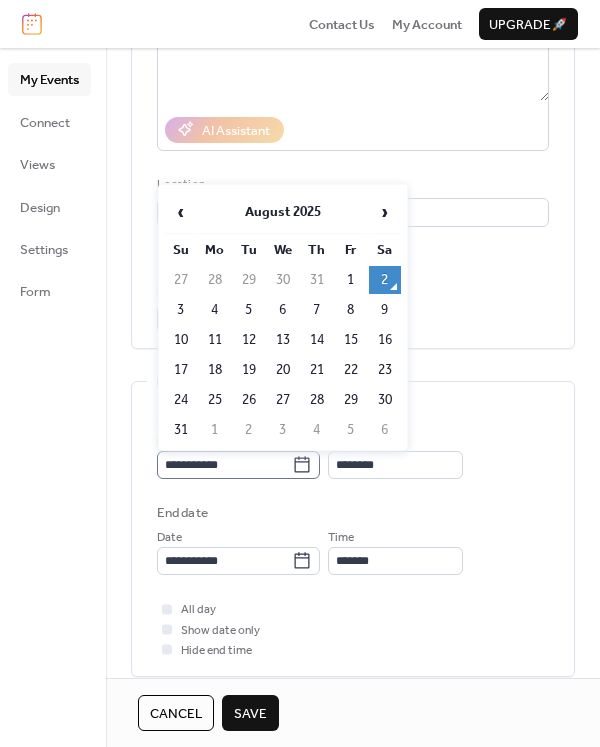 click 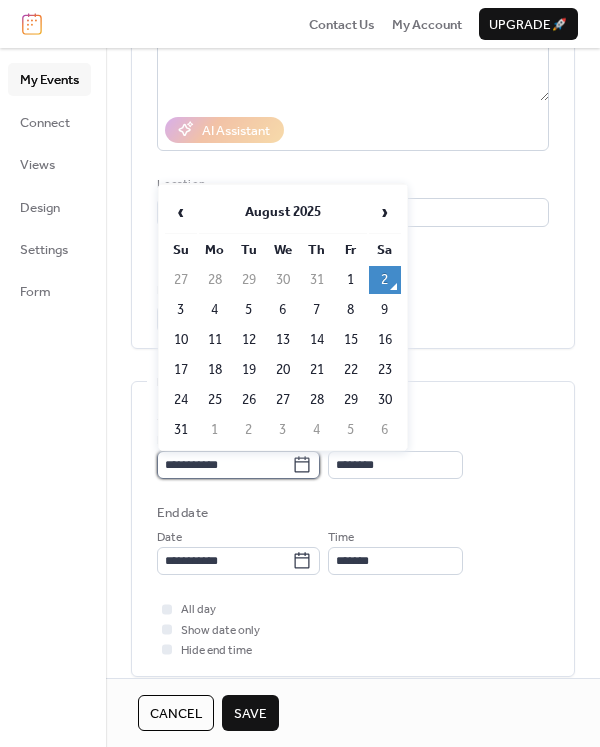 click on "**********" at bounding box center [224, 465] 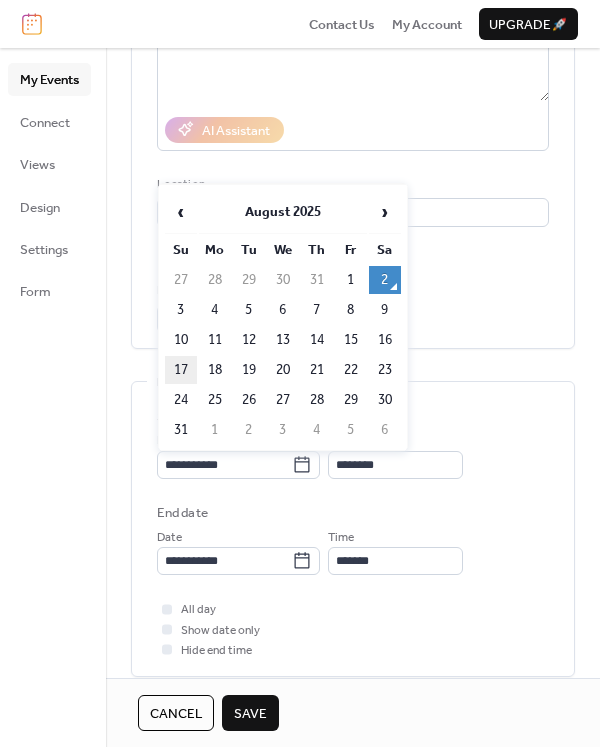 click on "17" at bounding box center (181, 370) 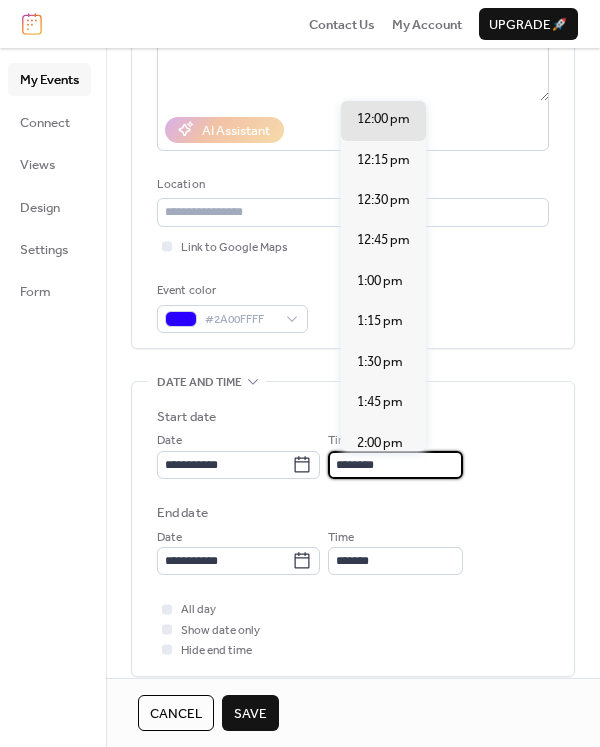 click on "********" at bounding box center (395, 465) 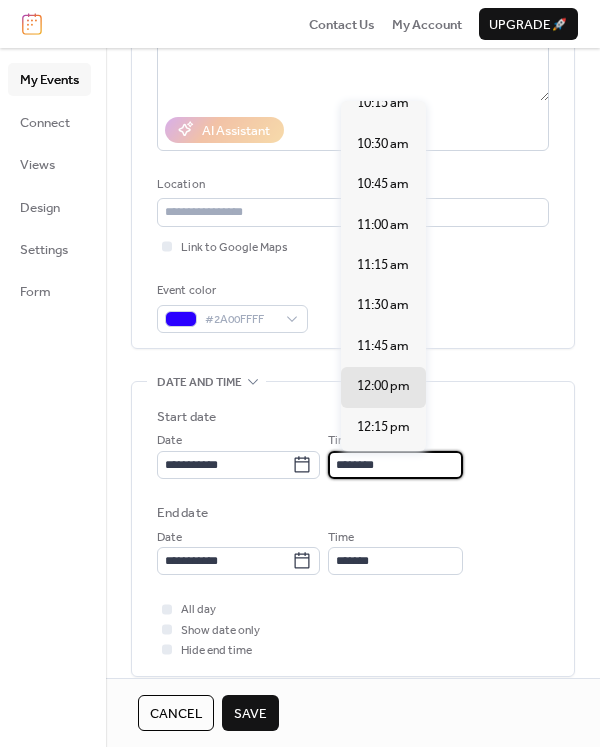 scroll, scrollTop: 1507, scrollLeft: 0, axis: vertical 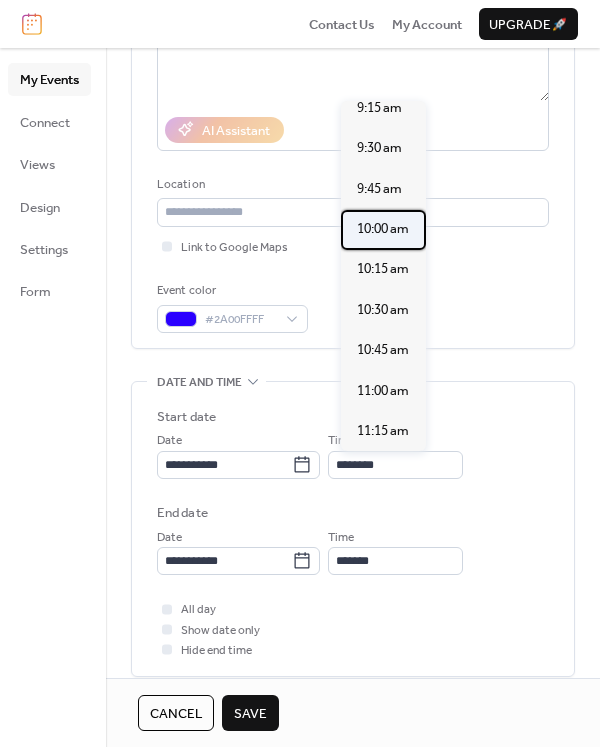 click on "10:00 am" at bounding box center [383, 229] 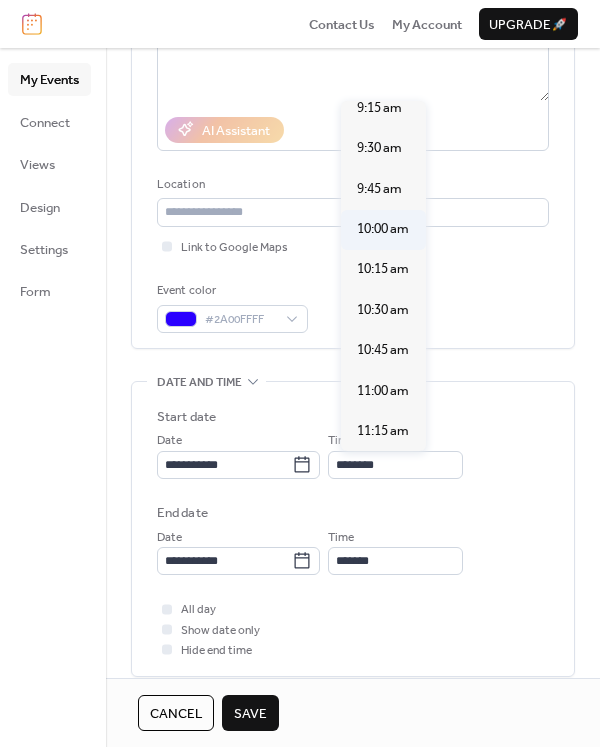 type on "********" 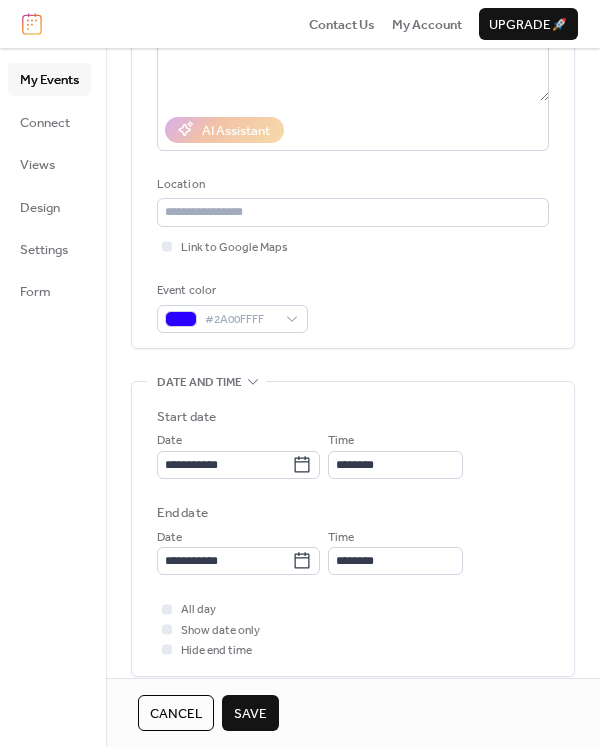 click on "Save" at bounding box center [250, 714] 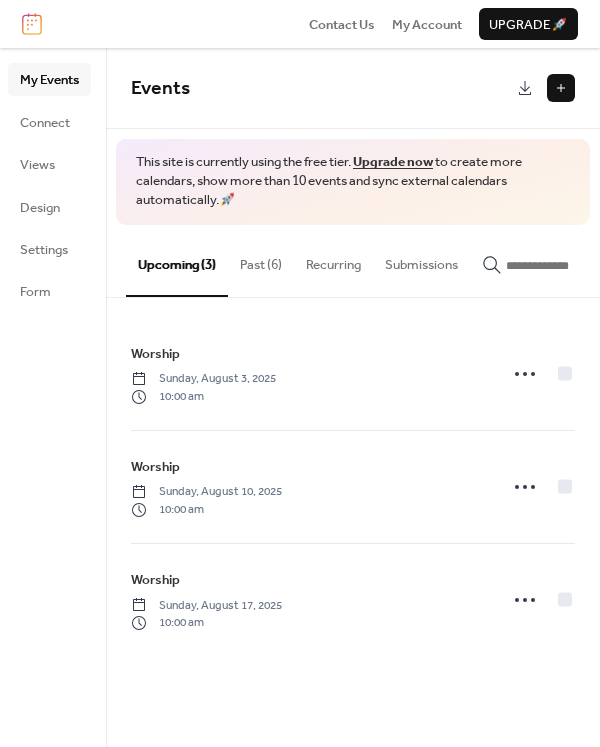 click at bounding box center (561, 88) 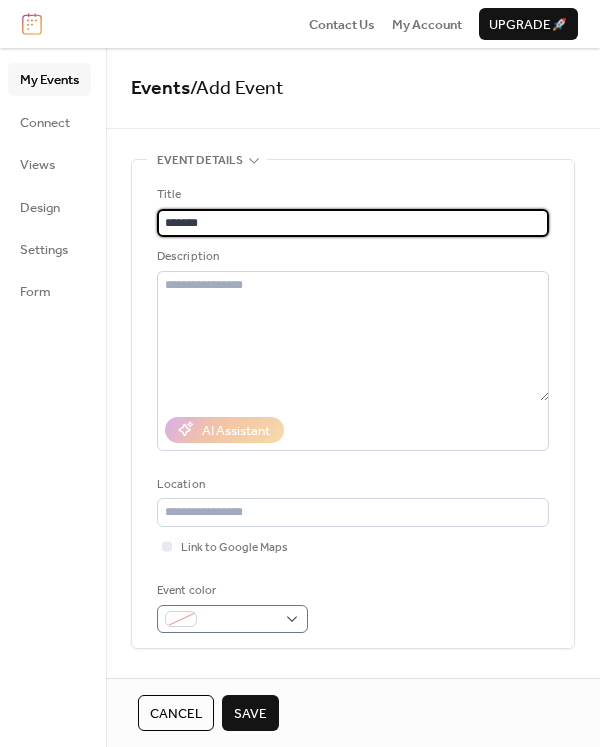 type on "*******" 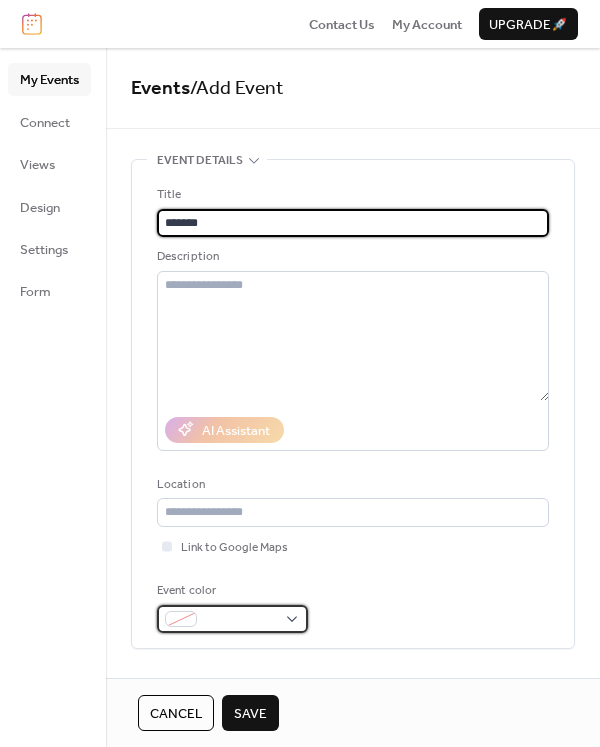 click at bounding box center (232, 619) 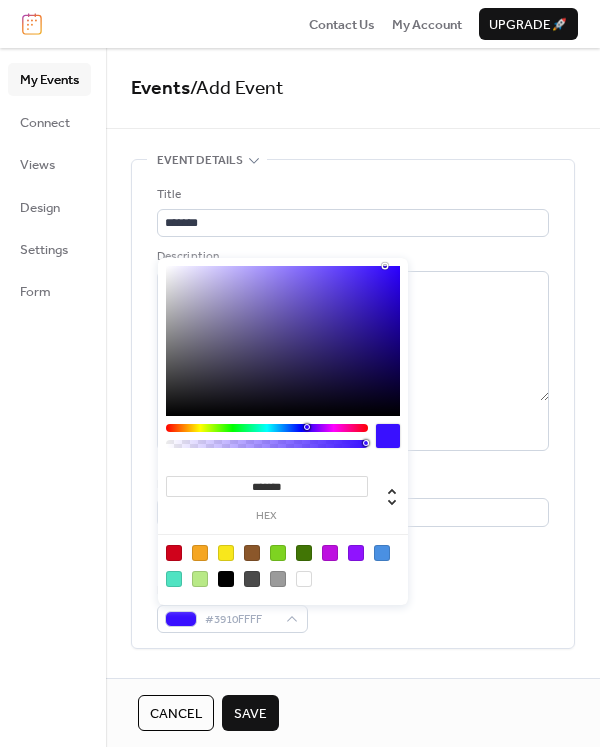 type on "*******" 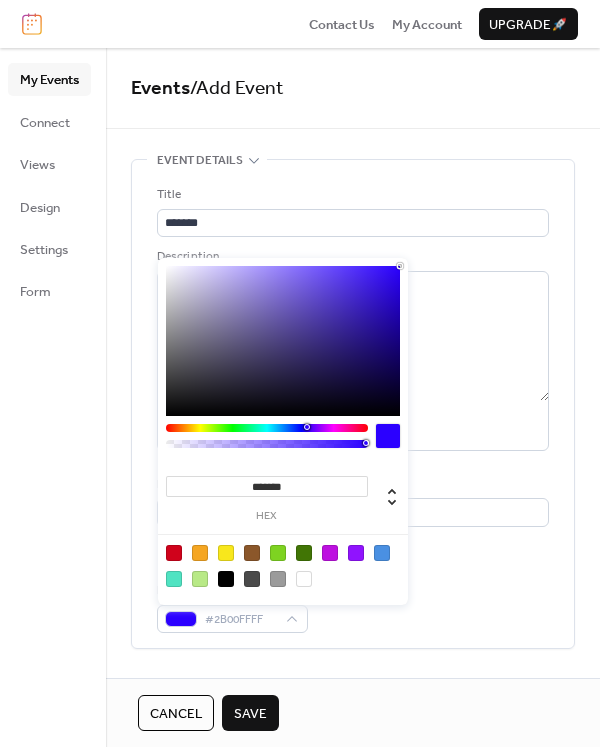 drag, startPoint x: 334, startPoint y: 342, endPoint x: 410, endPoint y: 244, distance: 124.01613 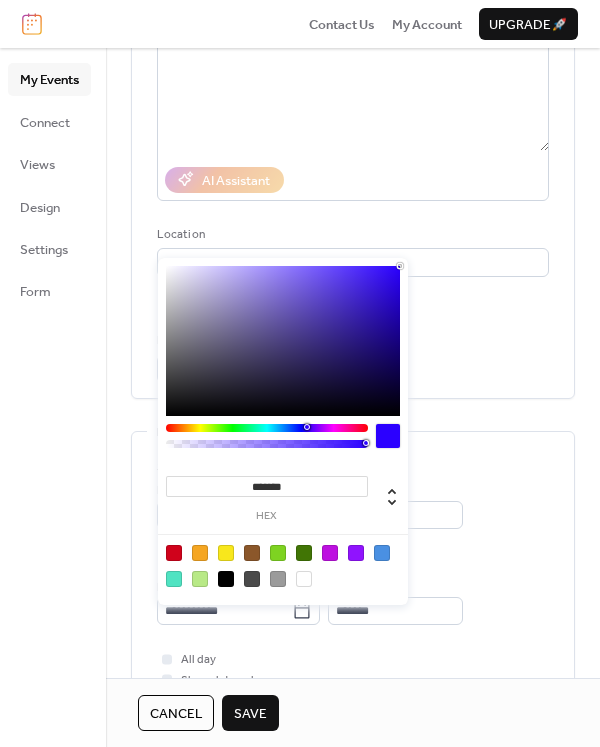 scroll, scrollTop: 267, scrollLeft: 0, axis: vertical 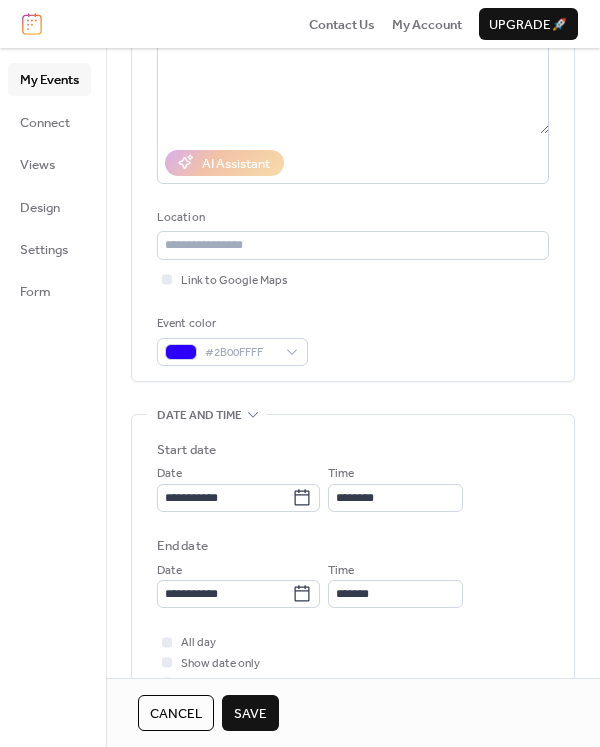 click on "End date" at bounding box center [353, 546] 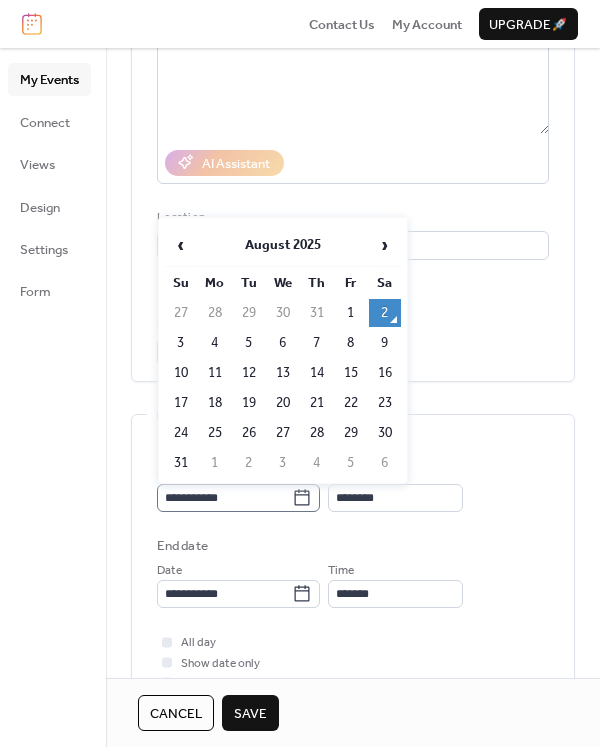 click 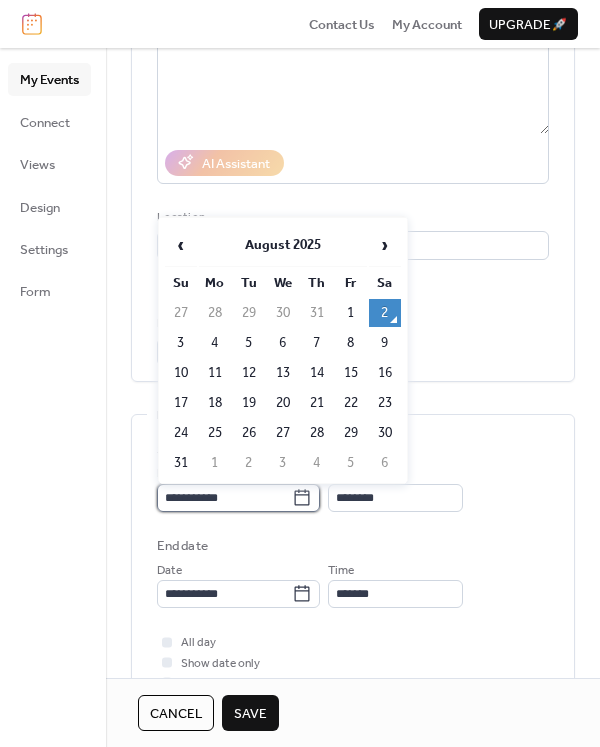 click on "**********" at bounding box center [224, 498] 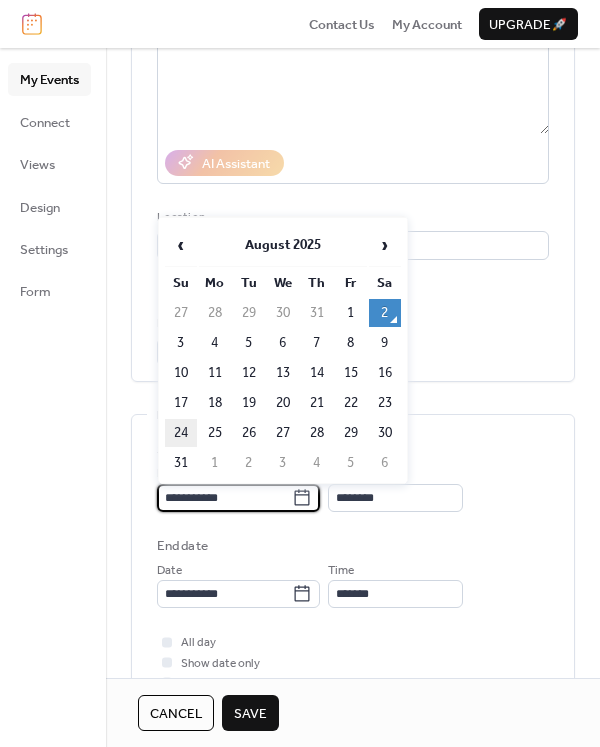 click on "24" at bounding box center [181, 433] 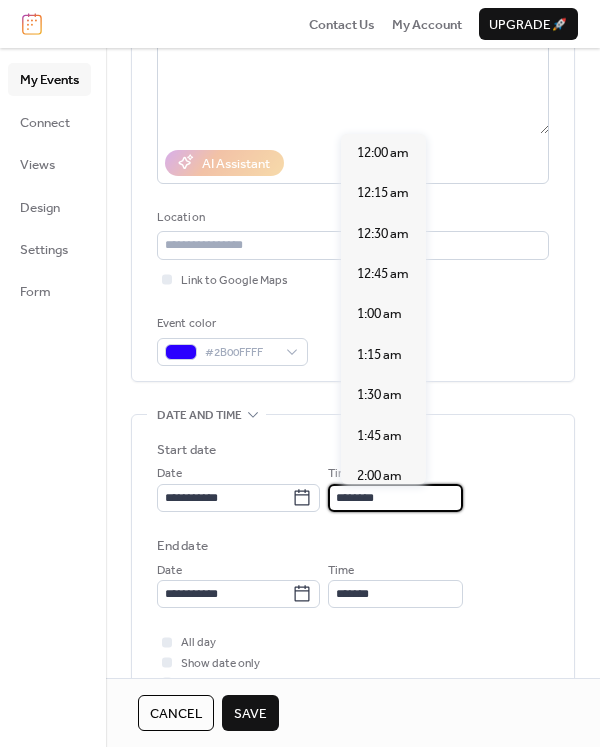 click on "********" at bounding box center [395, 498] 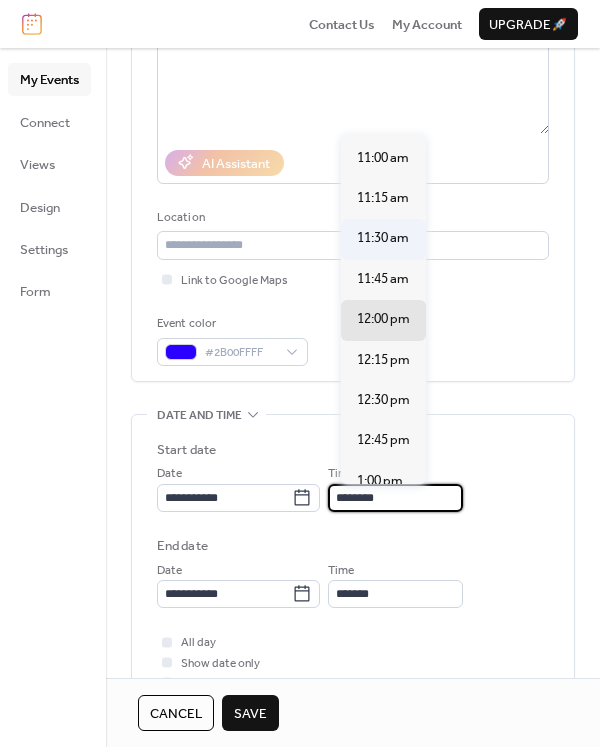 scroll, scrollTop: 1607, scrollLeft: 0, axis: vertical 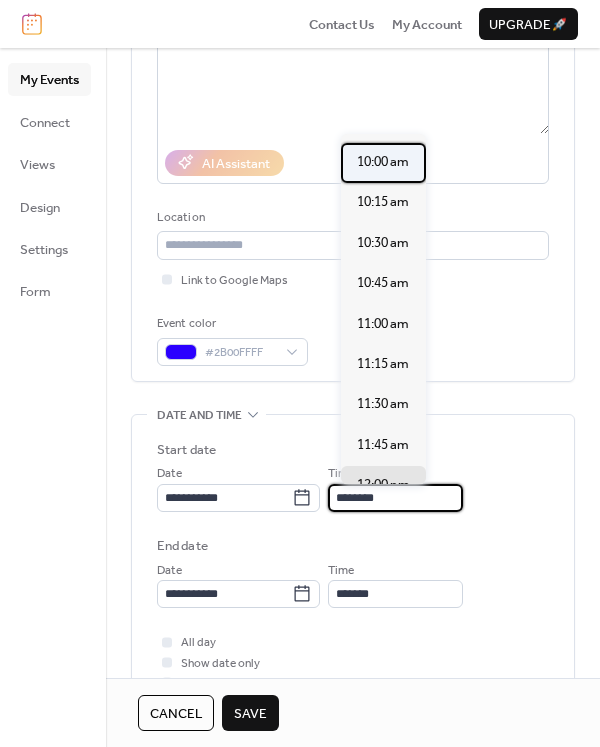 click on "10:00 am" at bounding box center [383, 162] 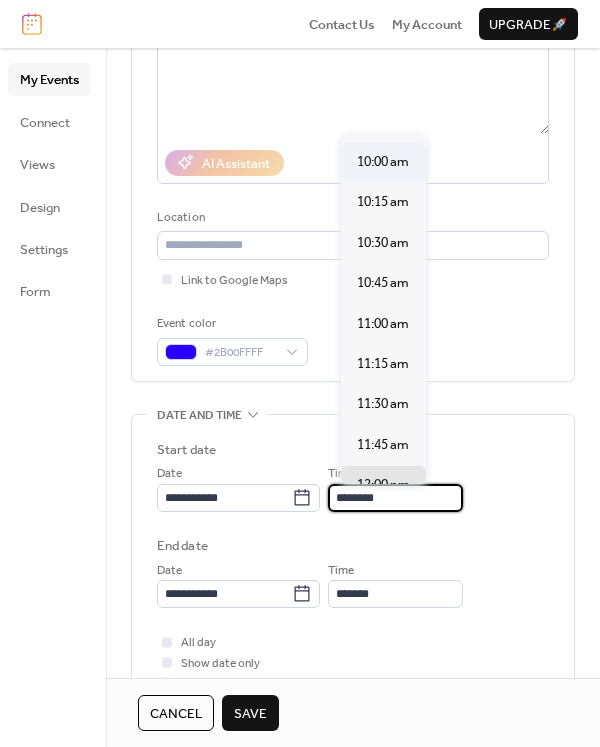 type on "********" 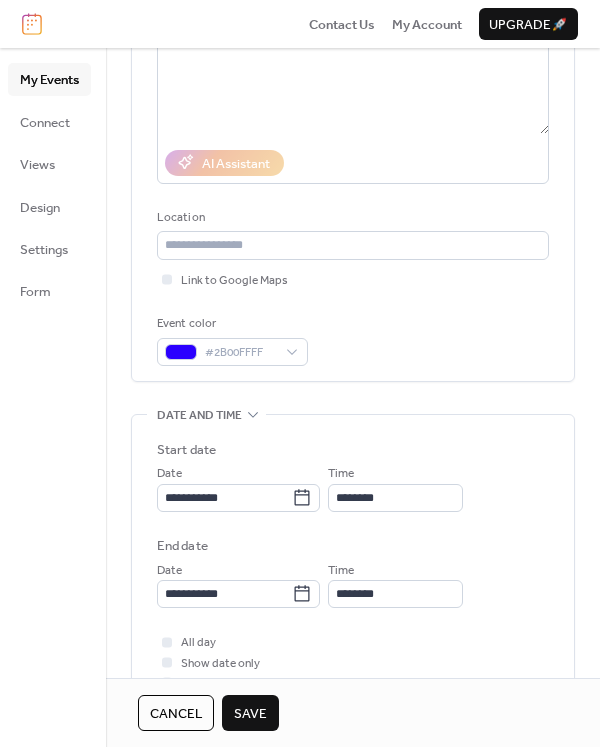 click on "Save" at bounding box center [250, 714] 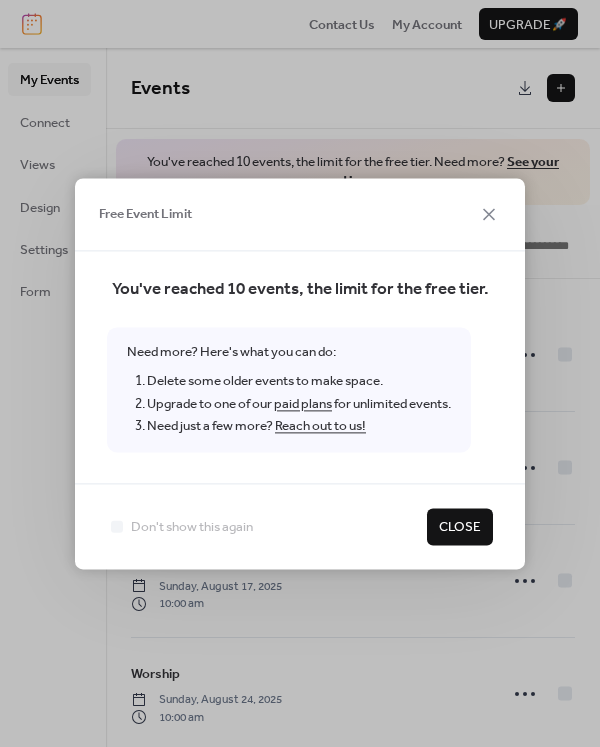 click on "Close" at bounding box center [460, 528] 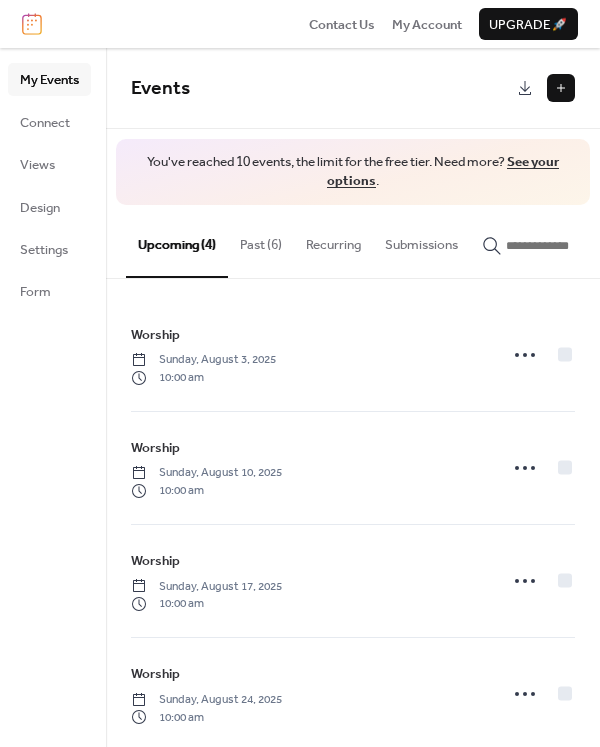 click on "Past (6)" at bounding box center [261, 240] 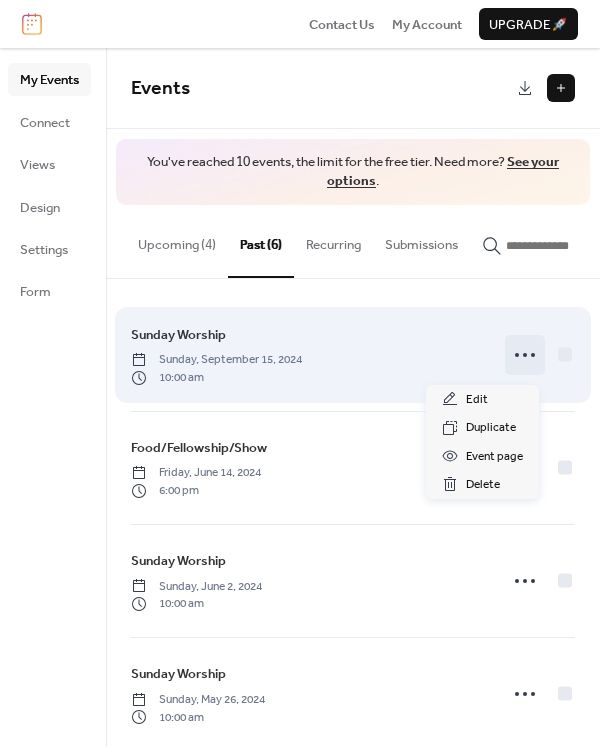 click 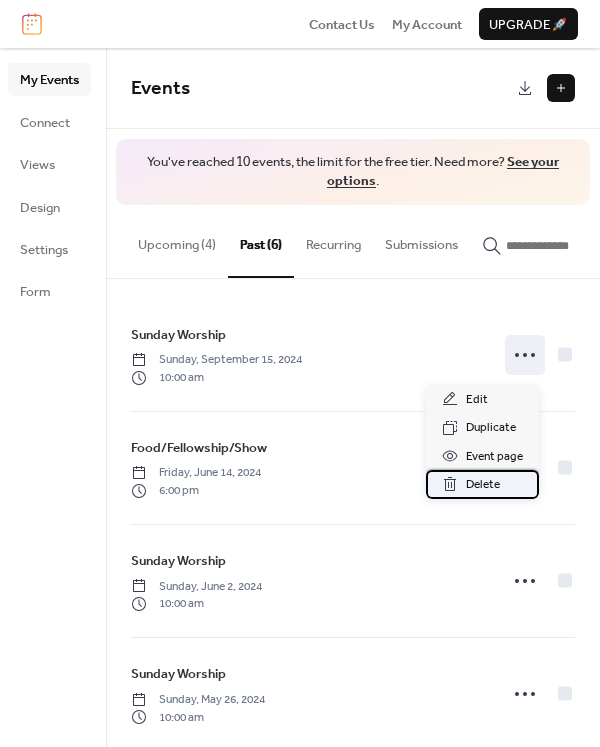 click on "Delete" at bounding box center (483, 485) 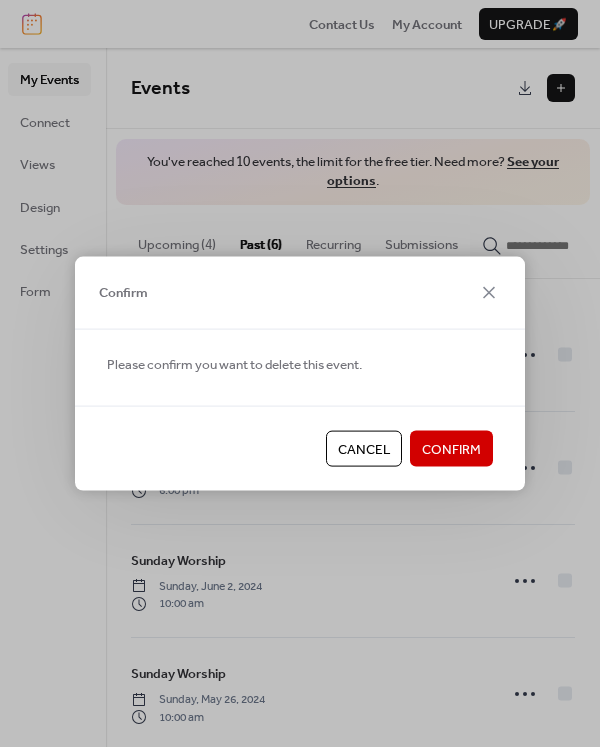 click on "Confirm" at bounding box center [451, 450] 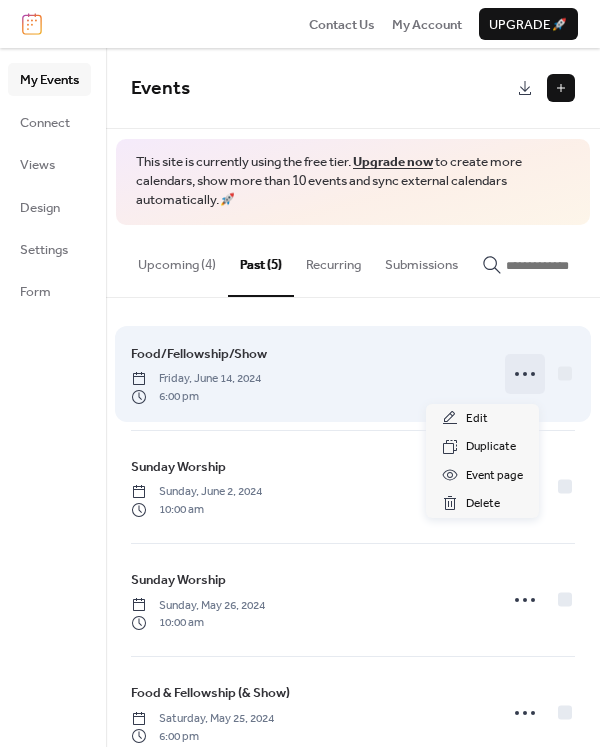 click 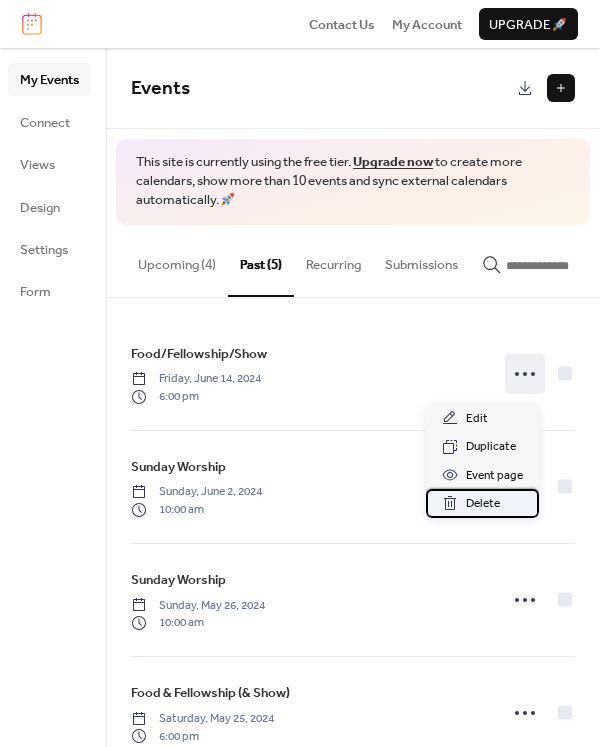 click on "Delete" at bounding box center [483, 504] 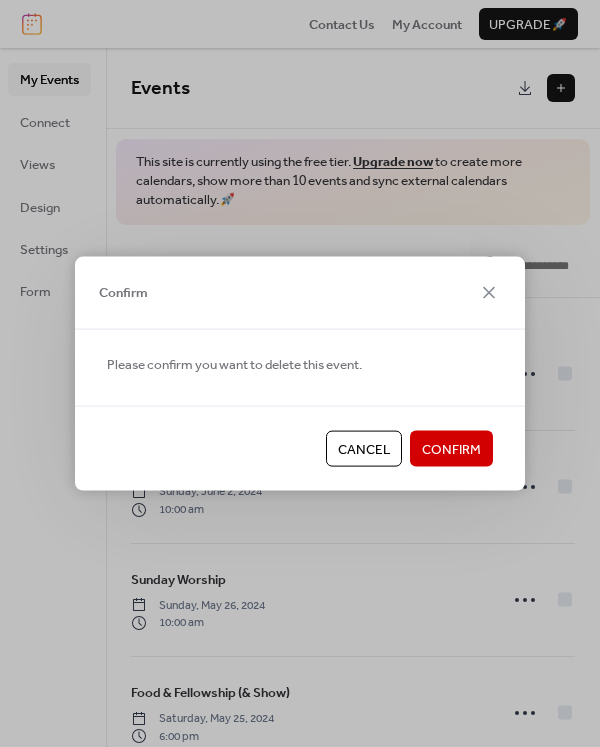click on "Confirm" at bounding box center [451, 450] 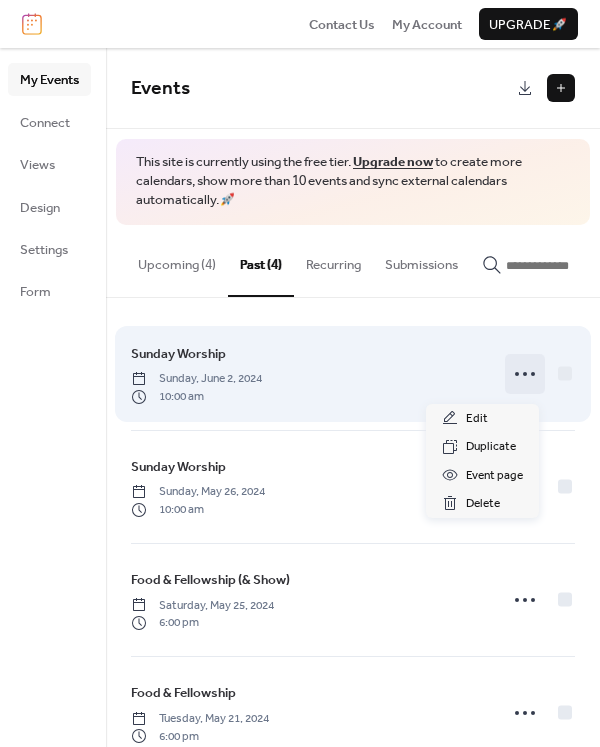 click 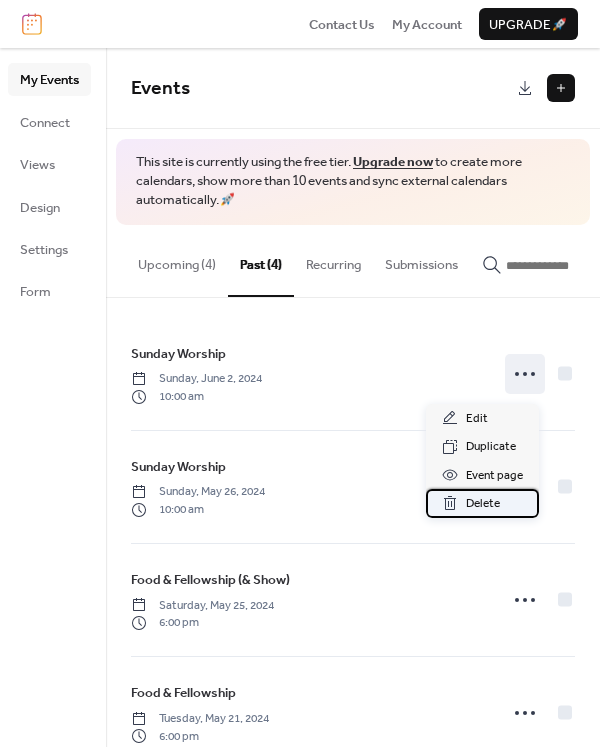 click on "Delete" at bounding box center [483, 504] 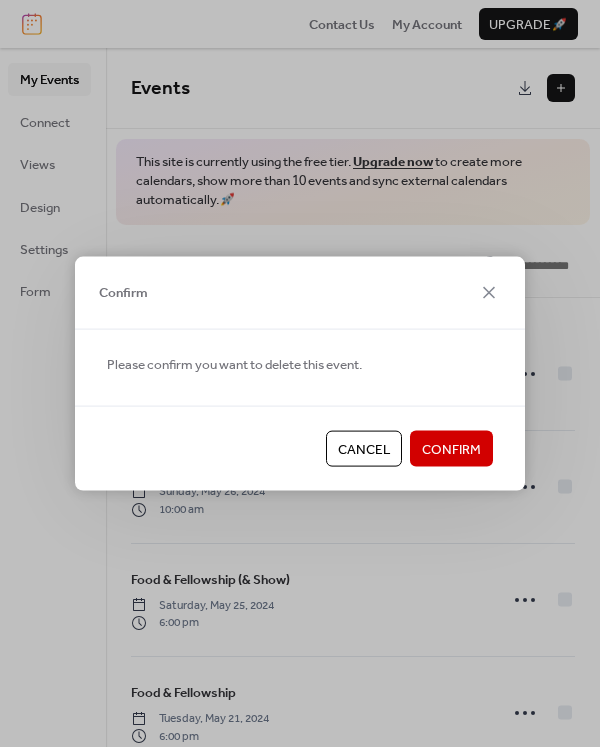 click on "Confirm" at bounding box center [451, 450] 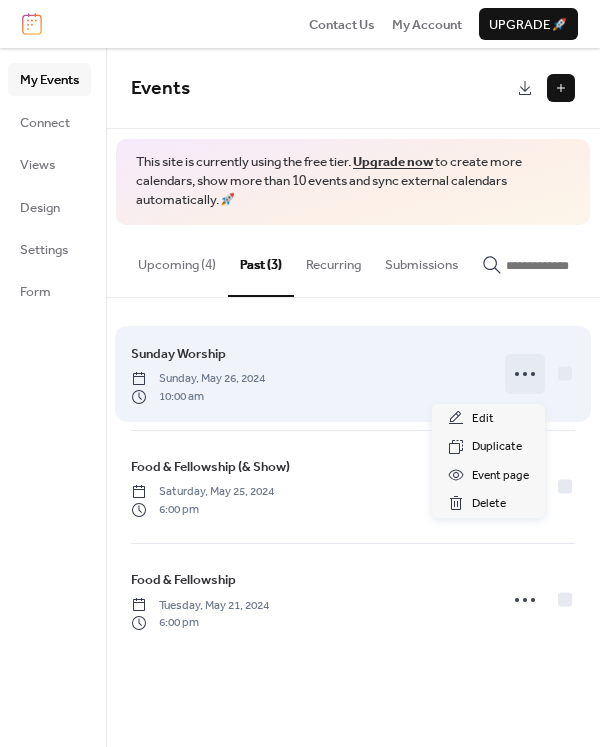 click 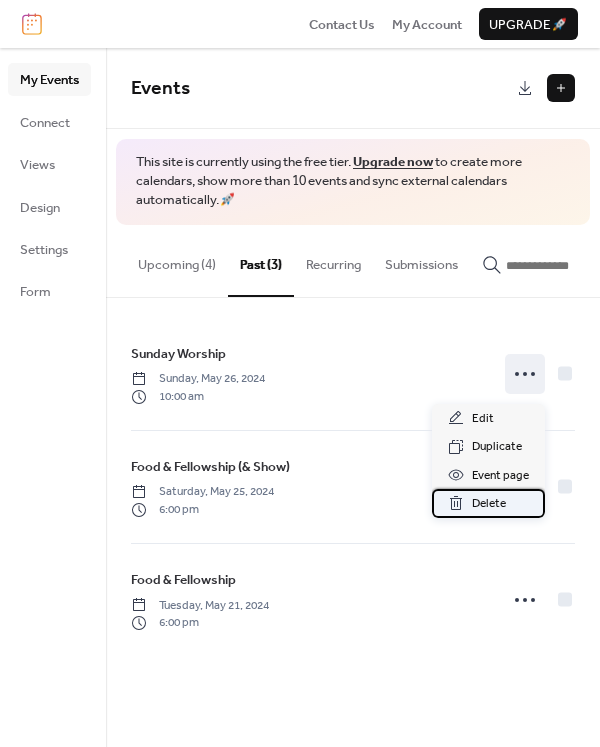 click on "Delete" at bounding box center (489, 504) 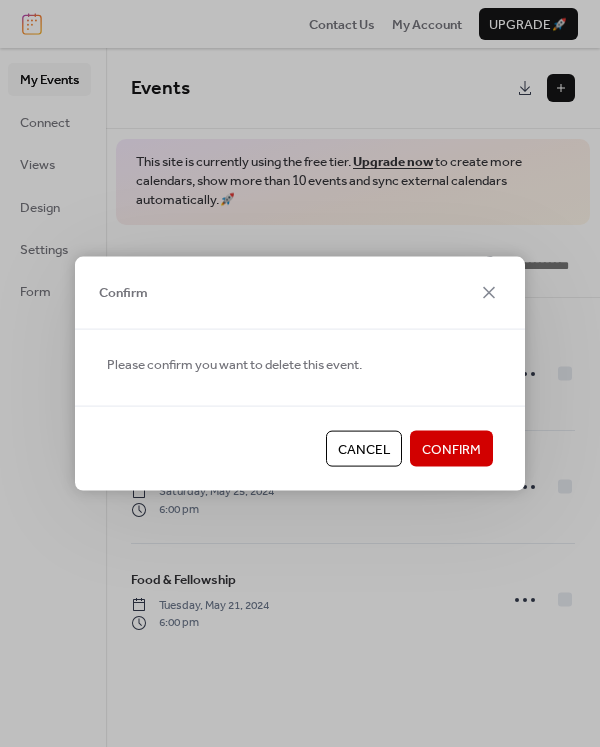 click on "Confirm" at bounding box center (451, 450) 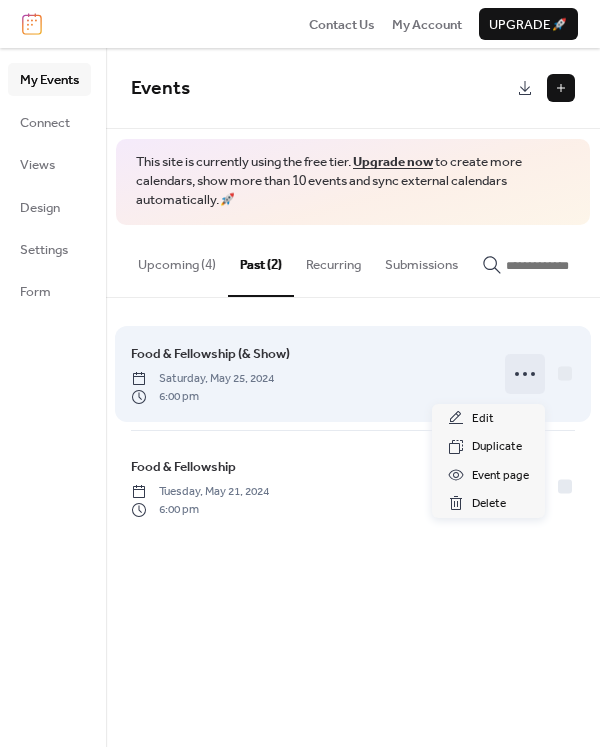 click 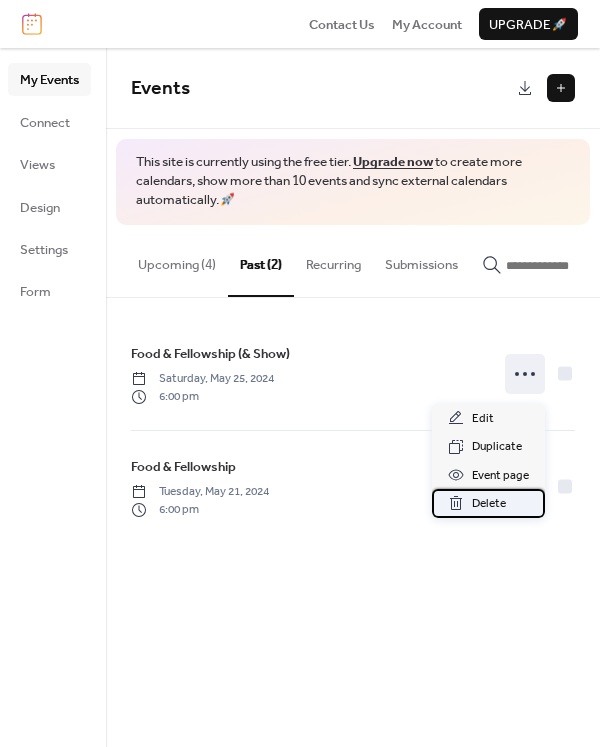 click on "Delete" at bounding box center (489, 504) 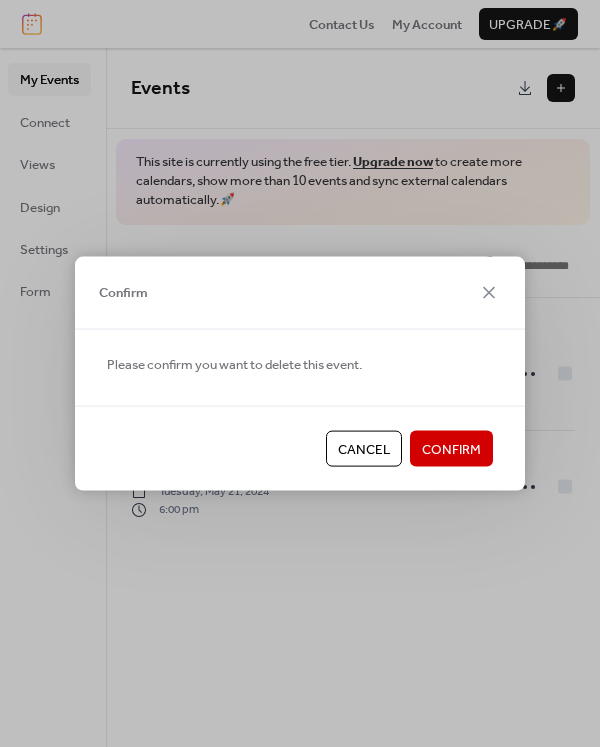 click on "Confirm" at bounding box center (451, 450) 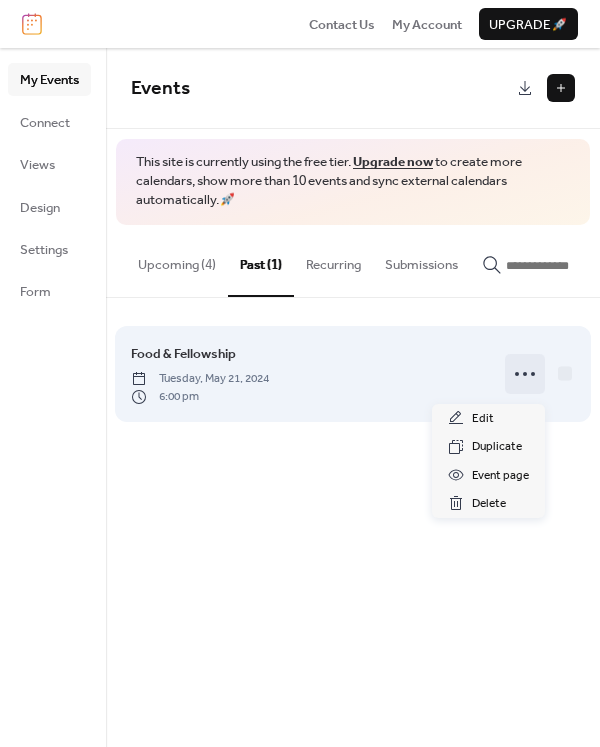click 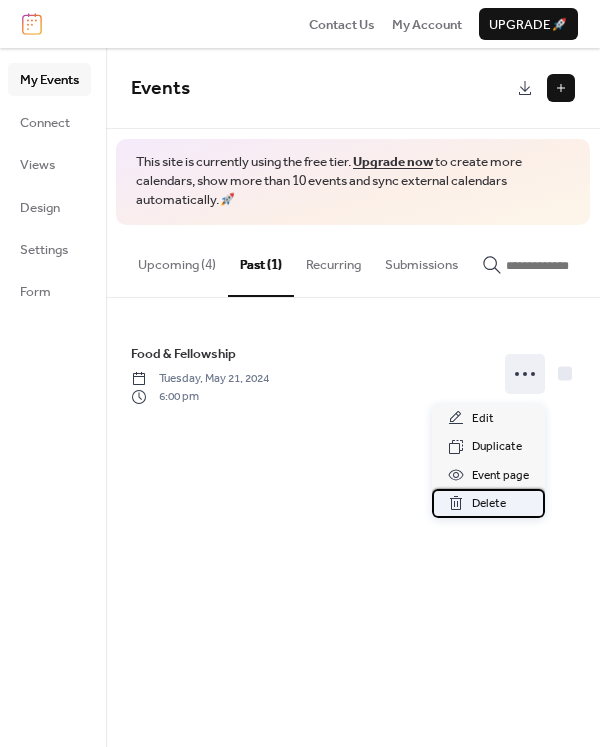 click on "Delete" at bounding box center (489, 504) 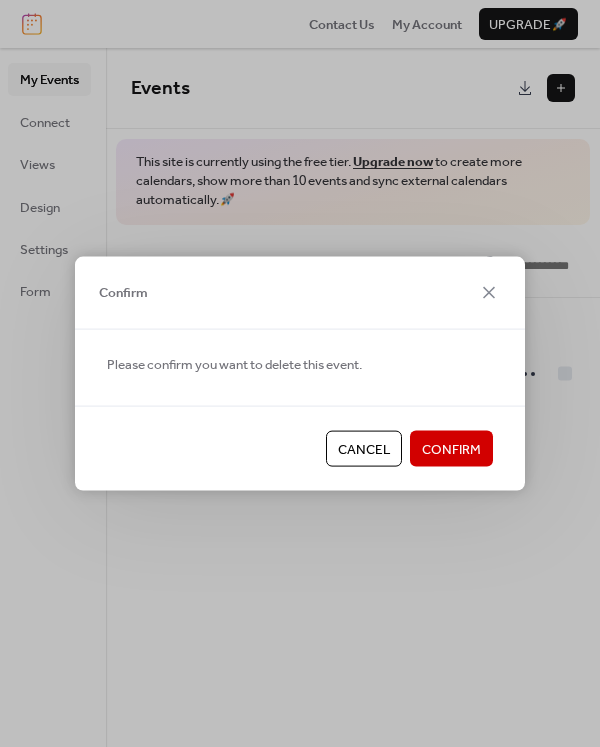 click on "Confirm" at bounding box center [451, 450] 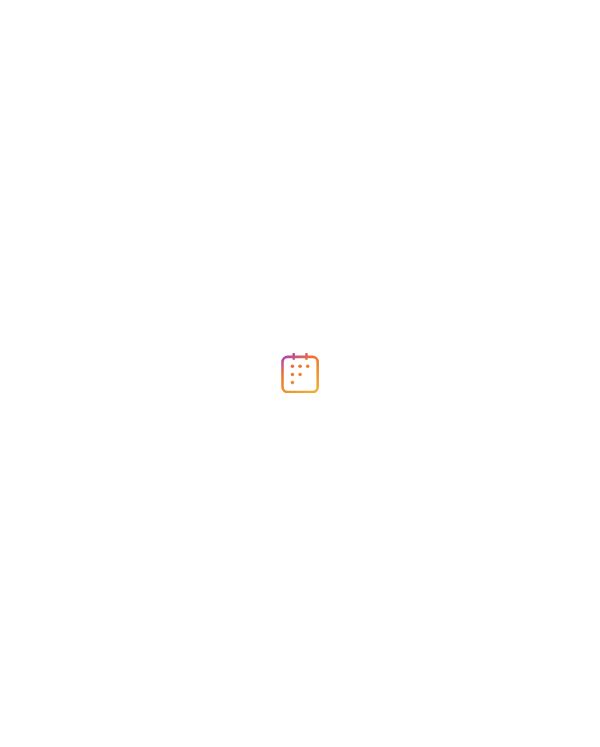 scroll, scrollTop: 0, scrollLeft: 0, axis: both 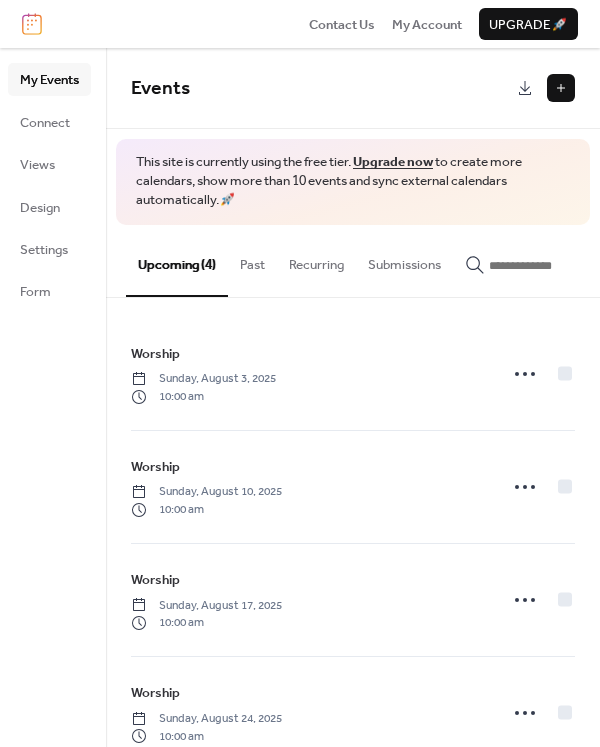click at bounding box center [561, 88] 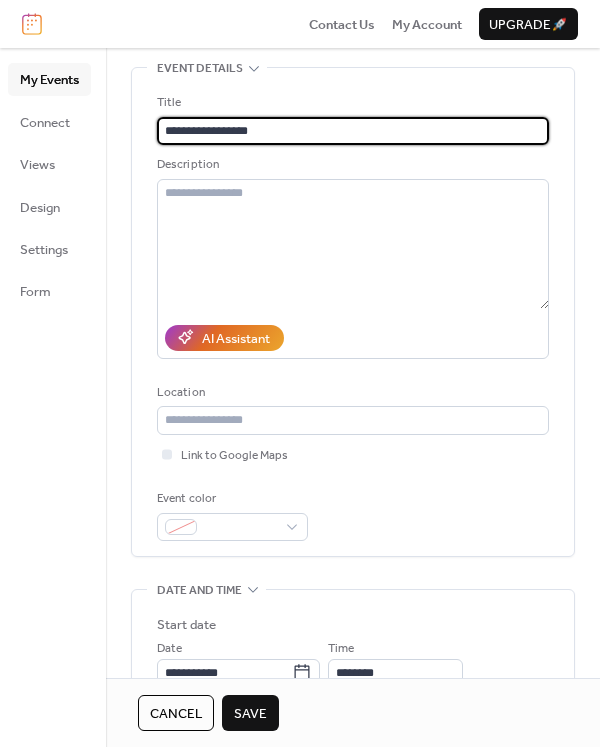 scroll, scrollTop: 100, scrollLeft: 0, axis: vertical 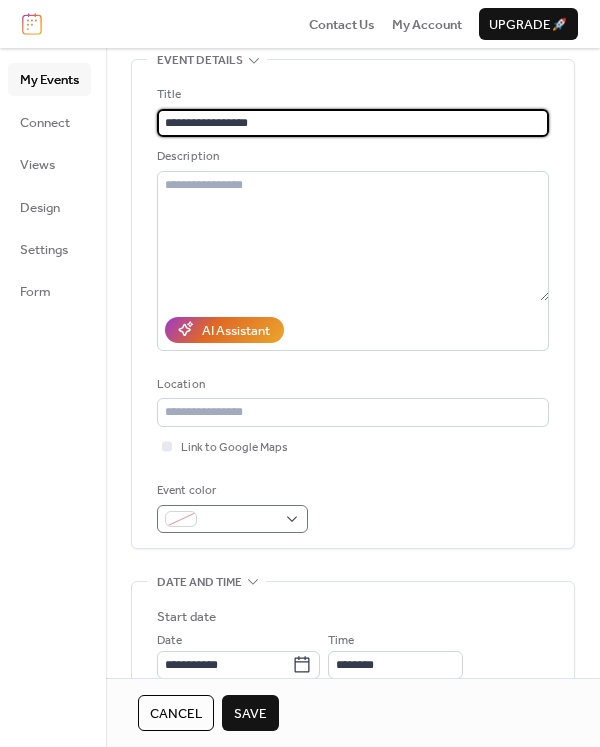 type on "**********" 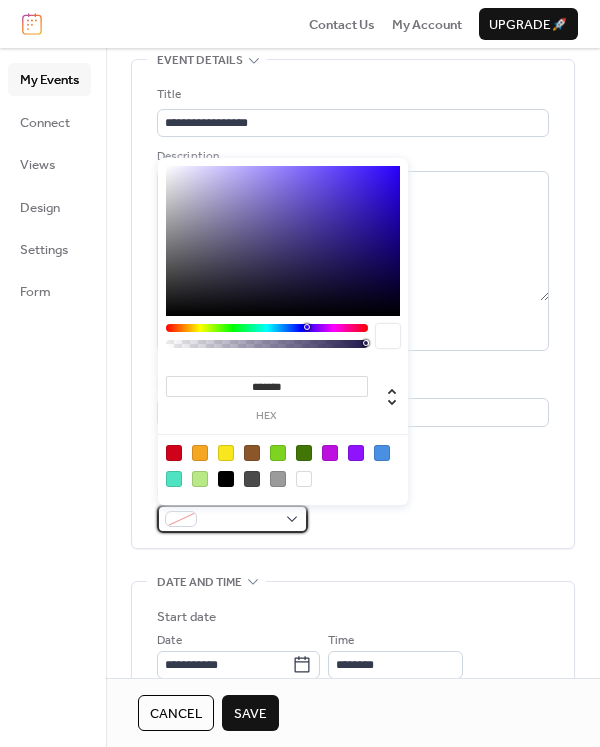 click at bounding box center [232, 519] 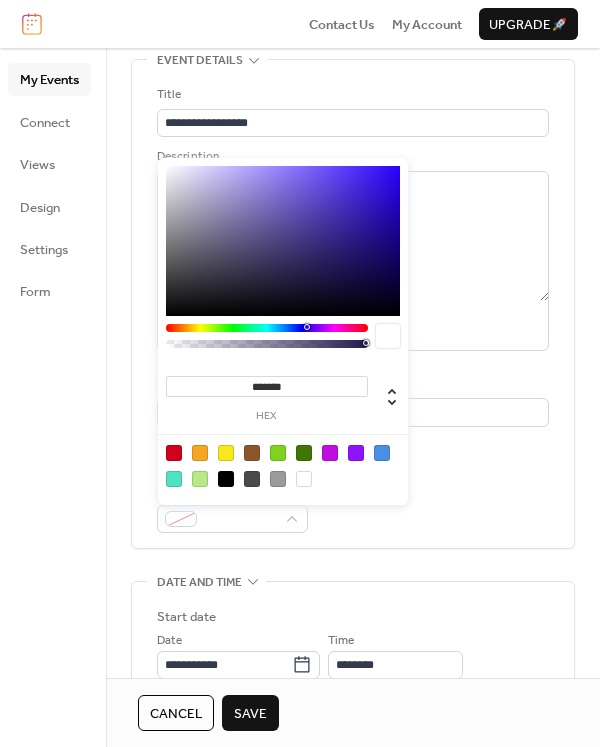 click at bounding box center (226, 453) 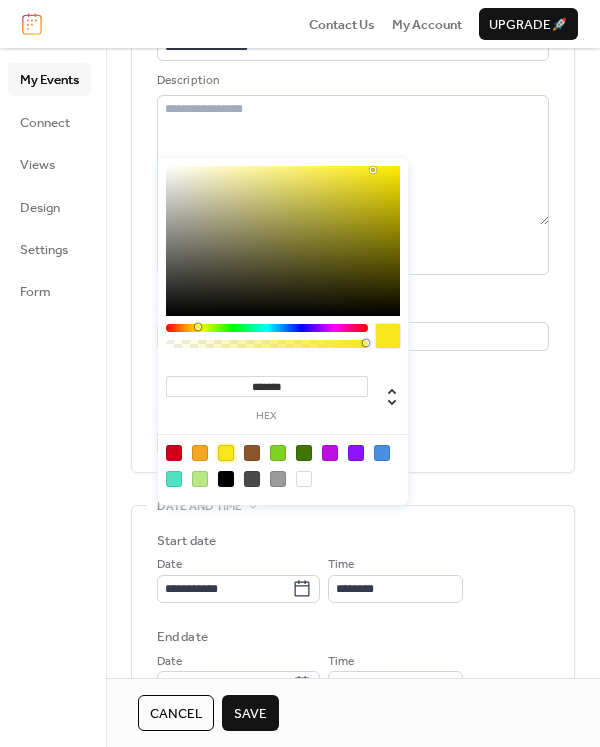 scroll, scrollTop: 167, scrollLeft: 0, axis: vertical 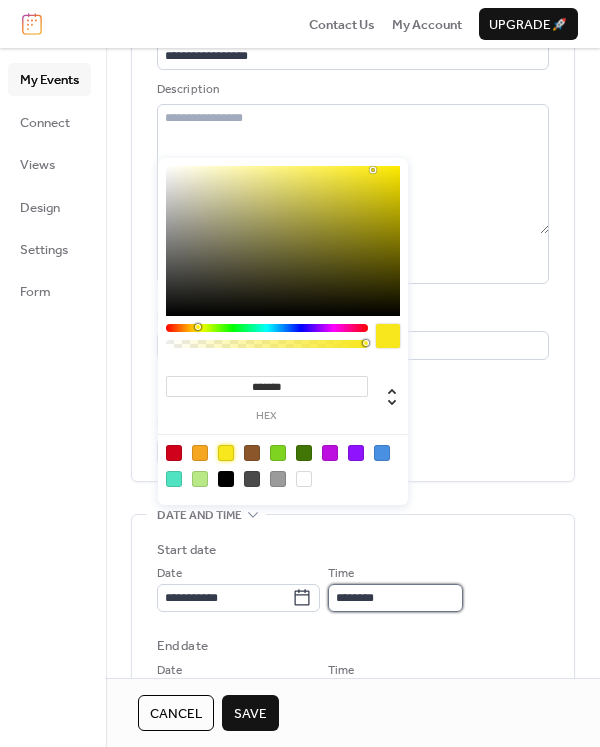 click on "********" at bounding box center (395, 598) 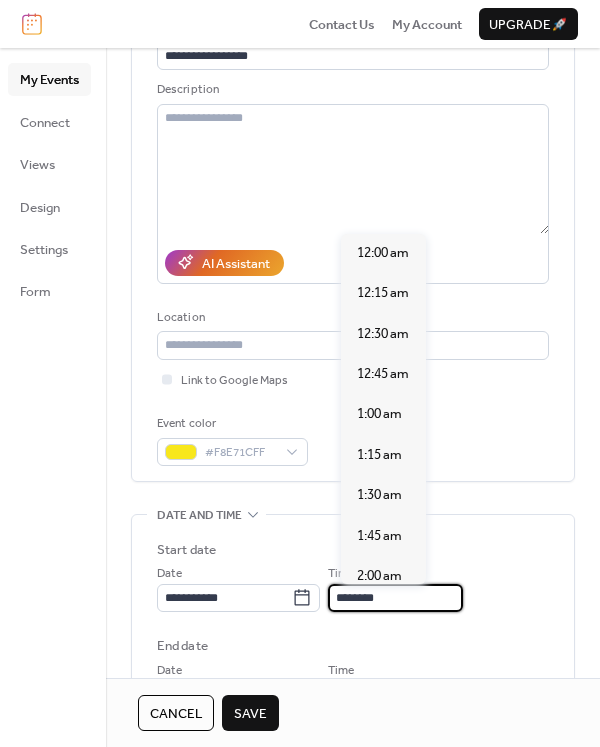 scroll, scrollTop: 1940, scrollLeft: 0, axis: vertical 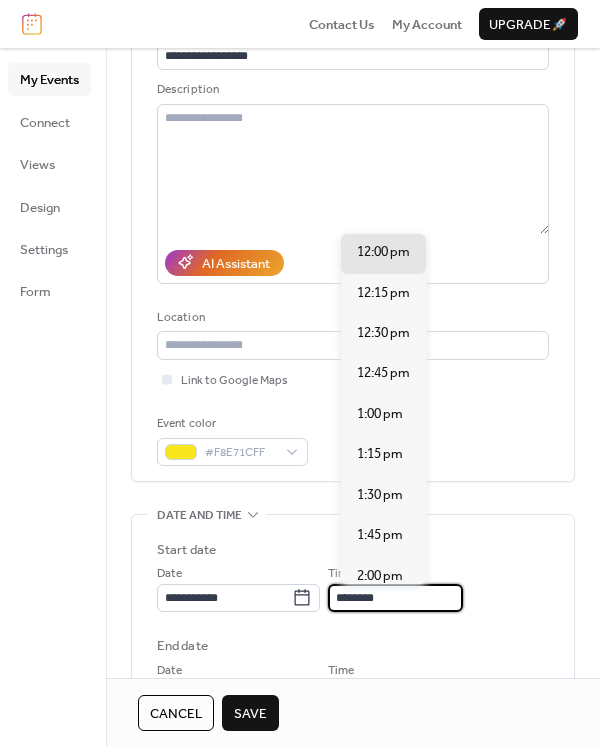 click on "********" at bounding box center (395, 598) 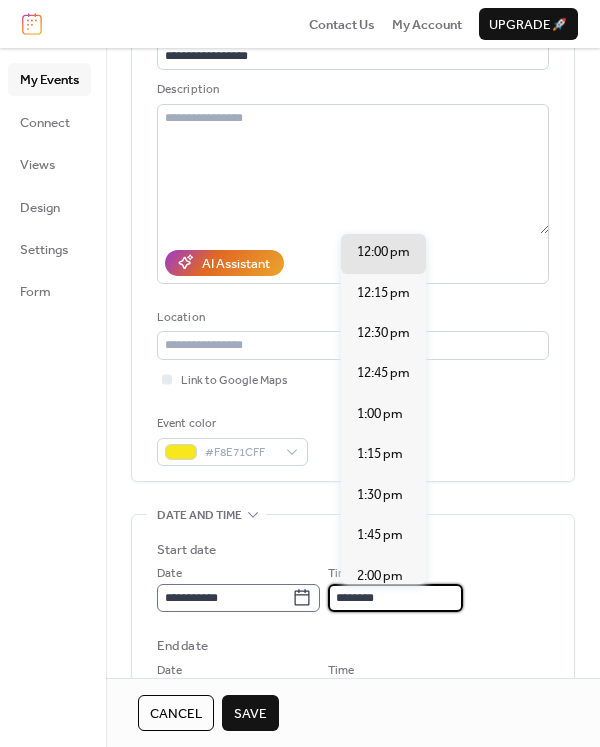 click 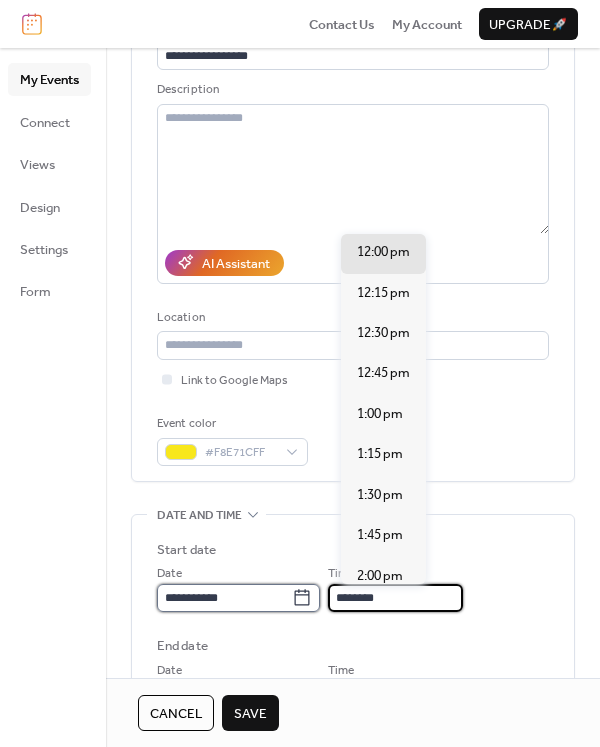 click on "**********" at bounding box center [224, 598] 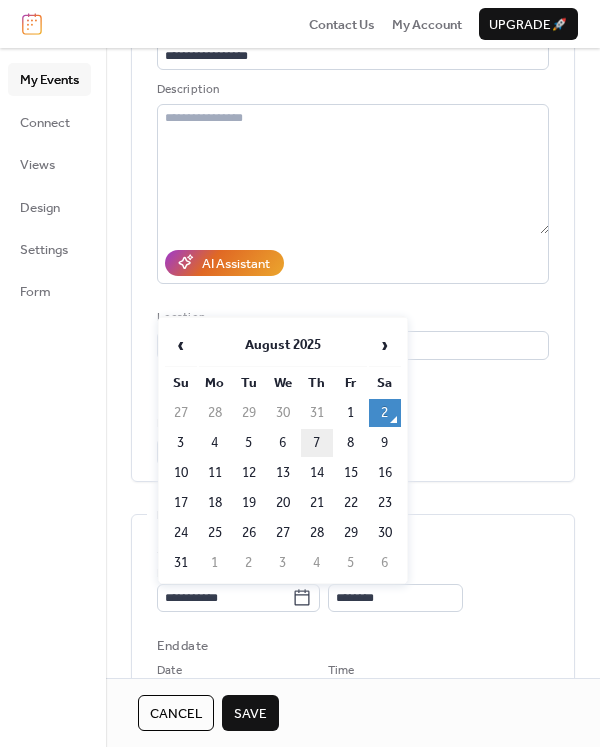 click on "7" at bounding box center [317, 443] 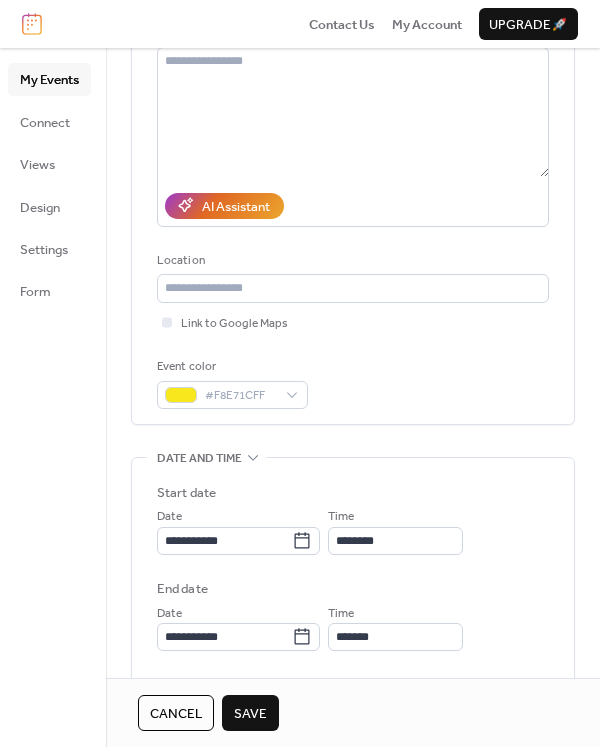 scroll, scrollTop: 267, scrollLeft: 0, axis: vertical 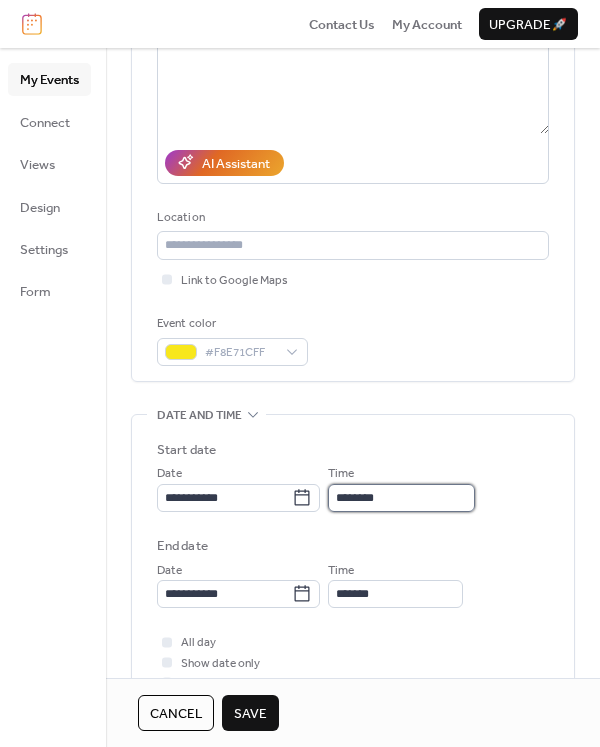 click on "********" at bounding box center (401, 498) 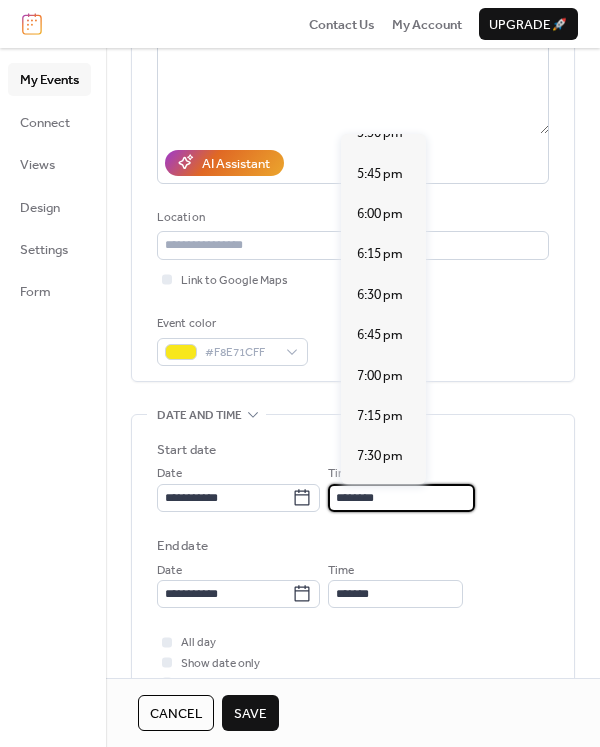 scroll, scrollTop: 2907, scrollLeft: 0, axis: vertical 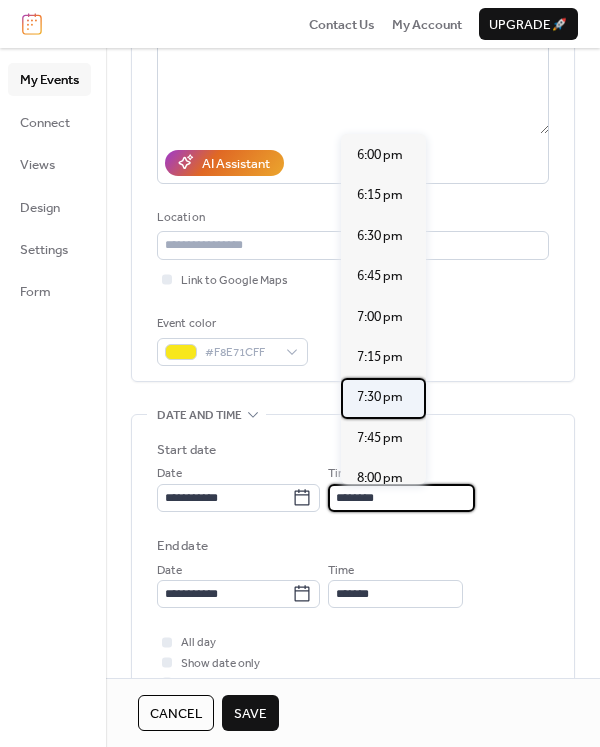 click on "7:30 pm" at bounding box center (380, 397) 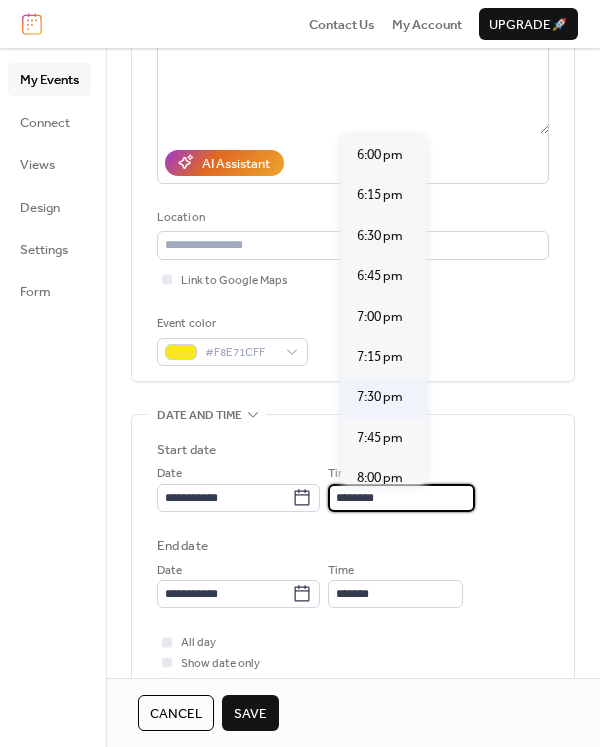 type on "*******" 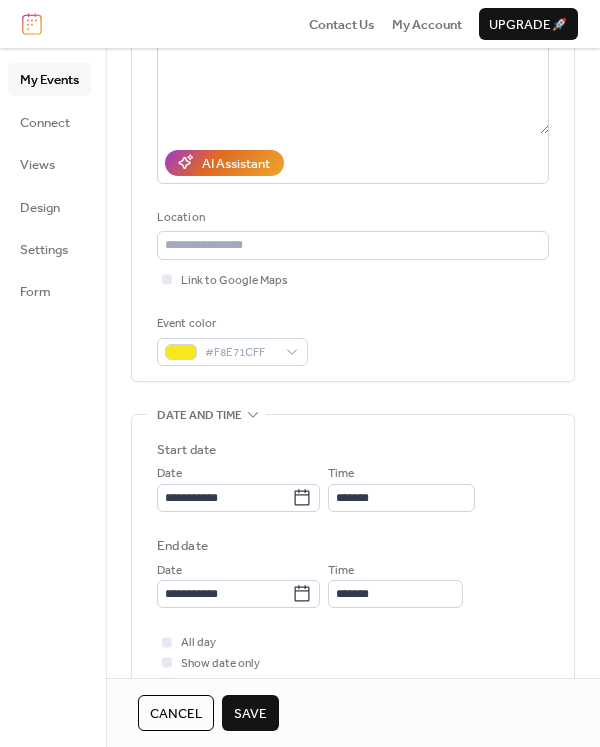 click on "Save" at bounding box center (250, 714) 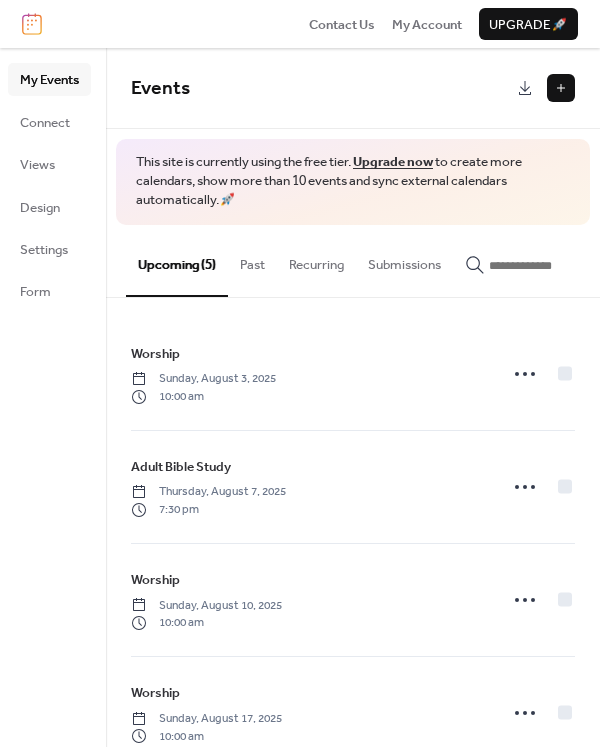 click at bounding box center (561, 88) 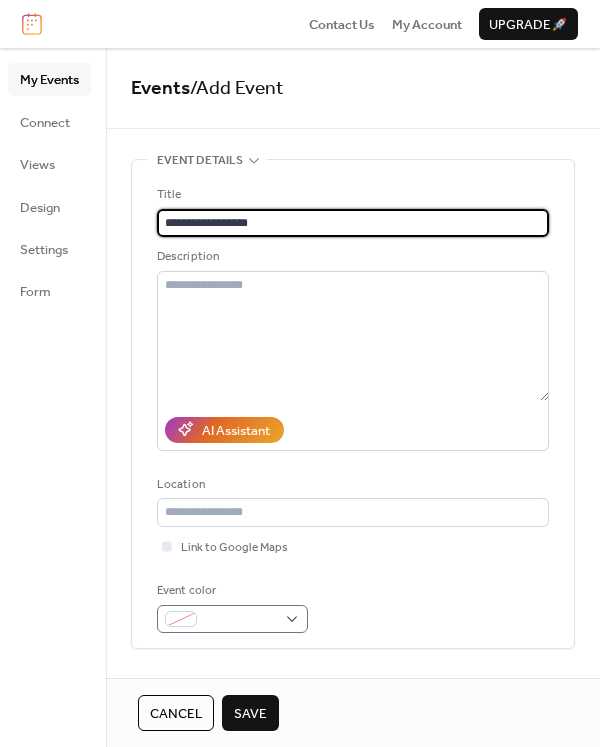 type on "**********" 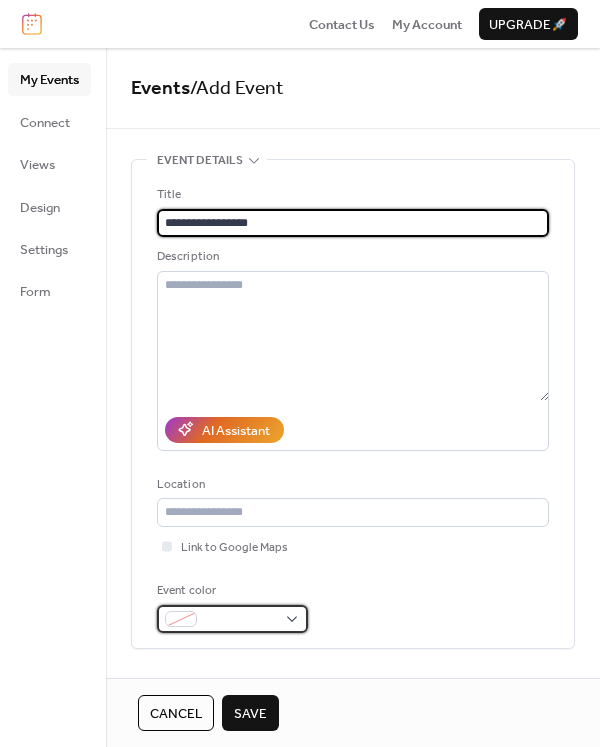 click at bounding box center (232, 619) 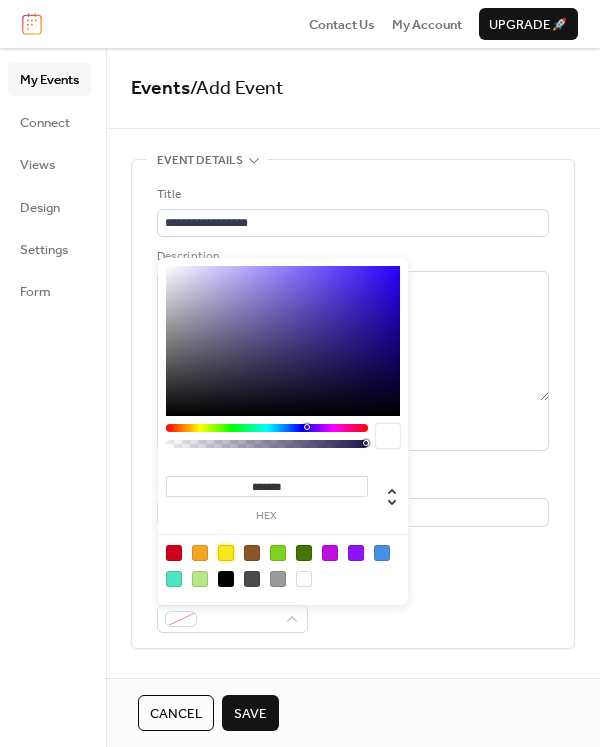 click at bounding box center [226, 553] 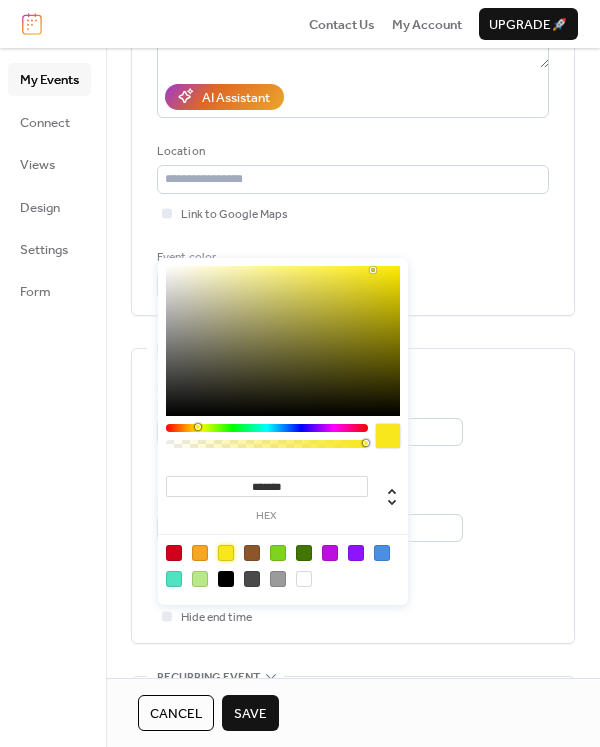 scroll, scrollTop: 367, scrollLeft: 0, axis: vertical 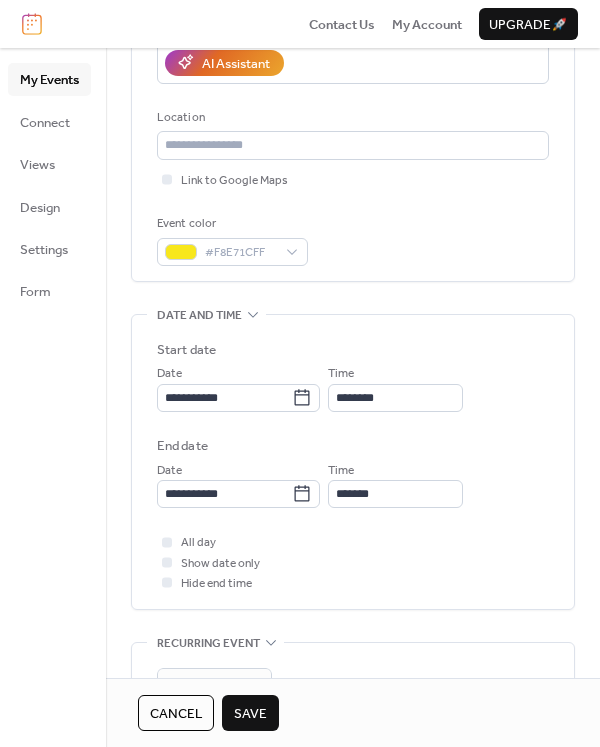 click on "**********" at bounding box center (353, 438) 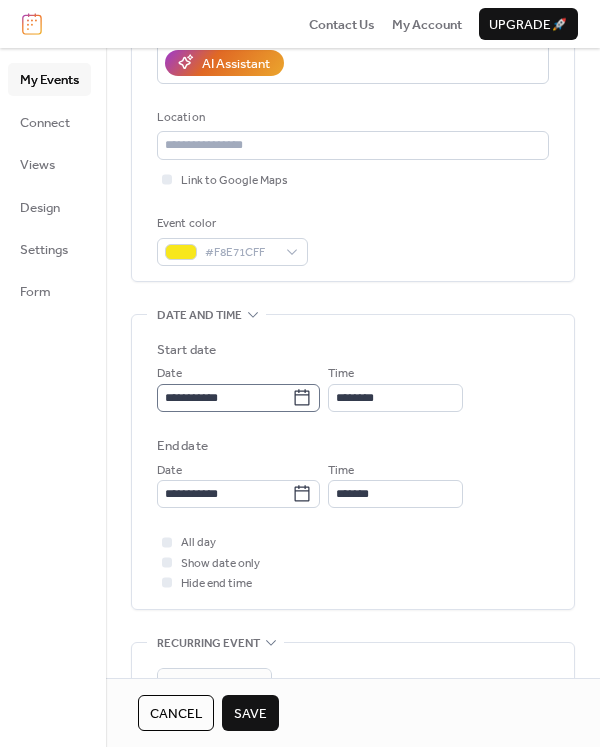 click 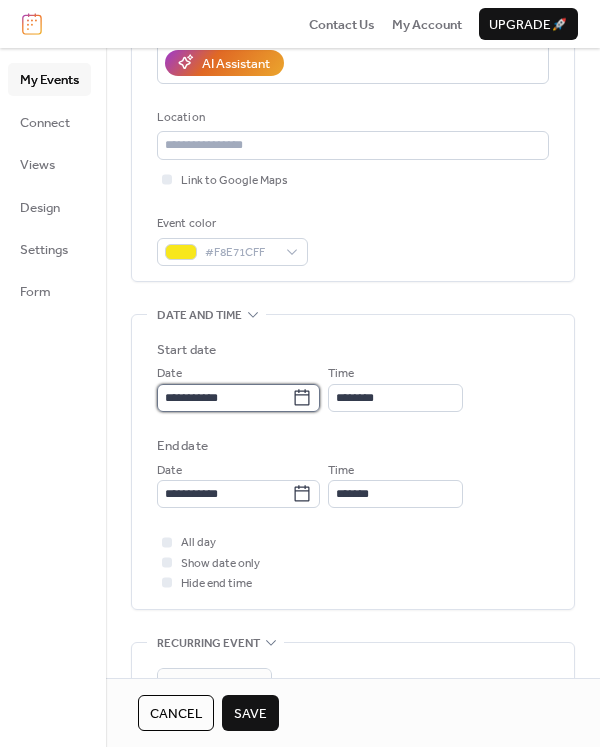 click on "**********" at bounding box center (224, 398) 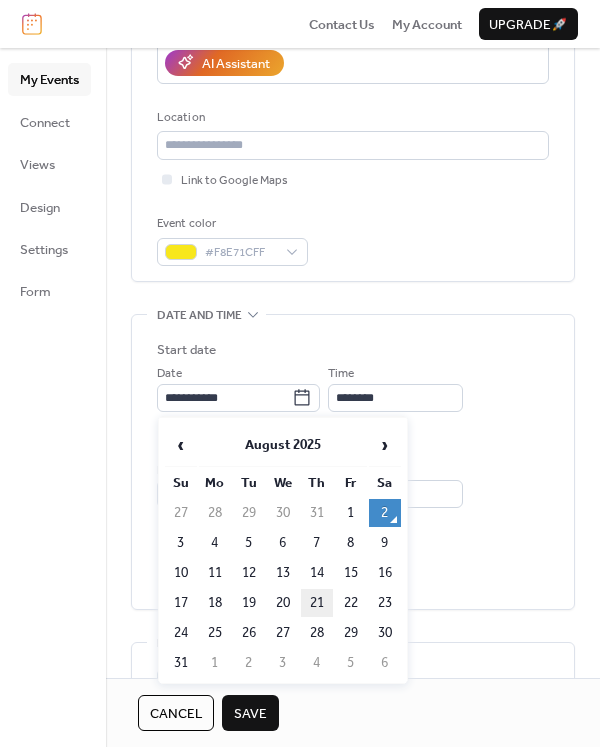click on "21" at bounding box center (317, 603) 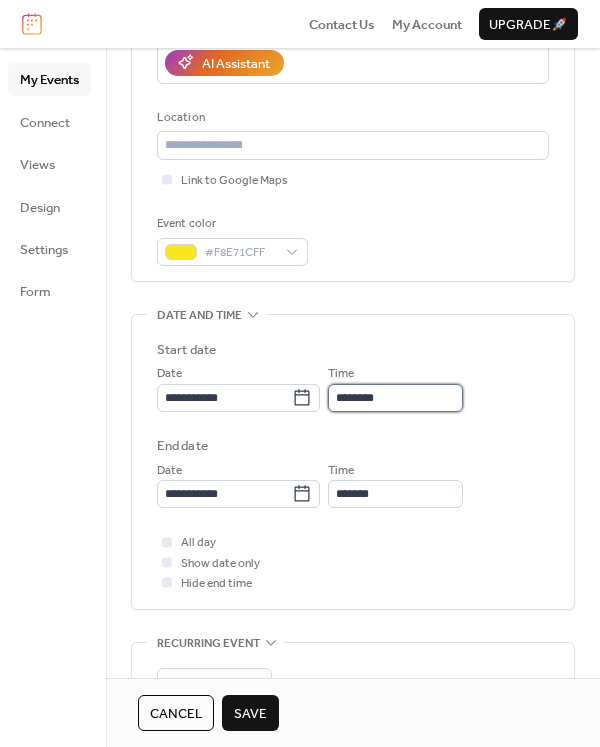 click on "********" at bounding box center [395, 398] 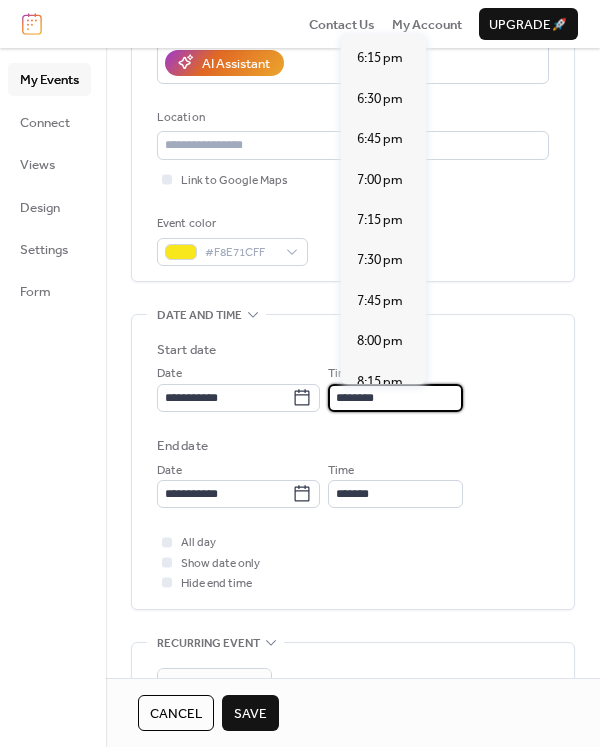 scroll, scrollTop: 2973, scrollLeft: 0, axis: vertical 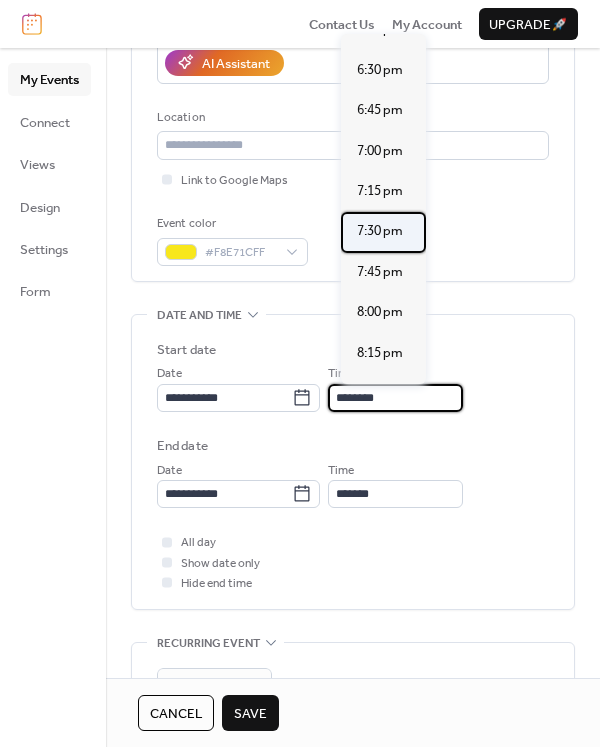 click on "7:30 pm" at bounding box center (380, 231) 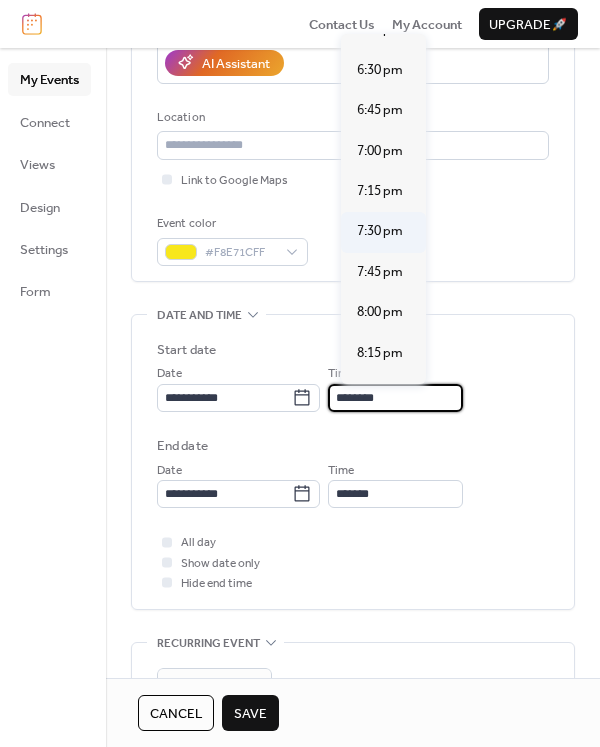 type on "*******" 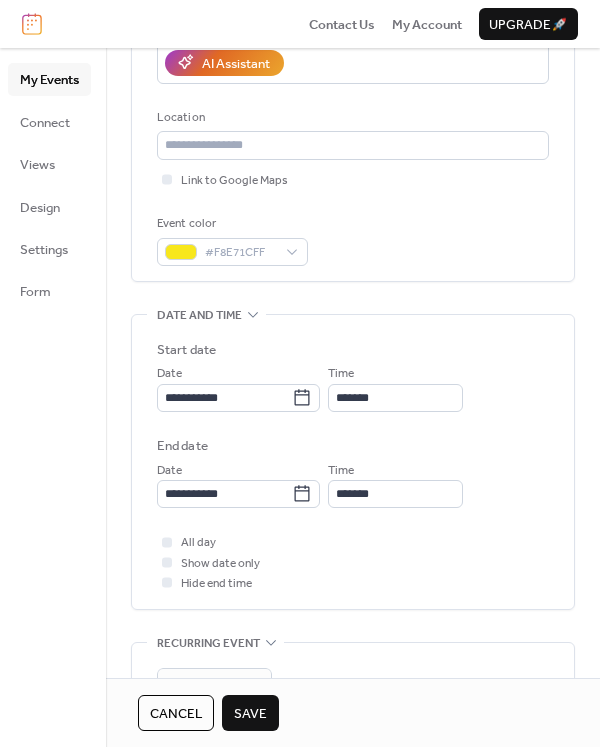 click on "Save" at bounding box center (250, 714) 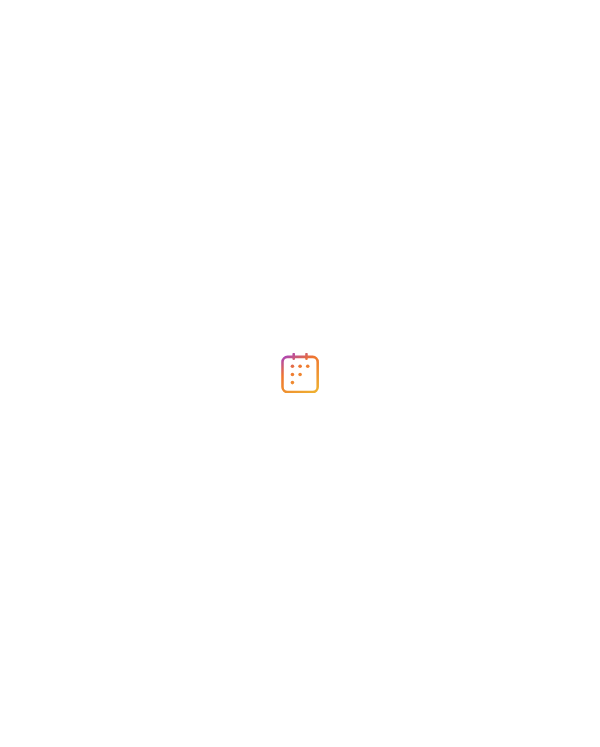 scroll, scrollTop: 0, scrollLeft: 0, axis: both 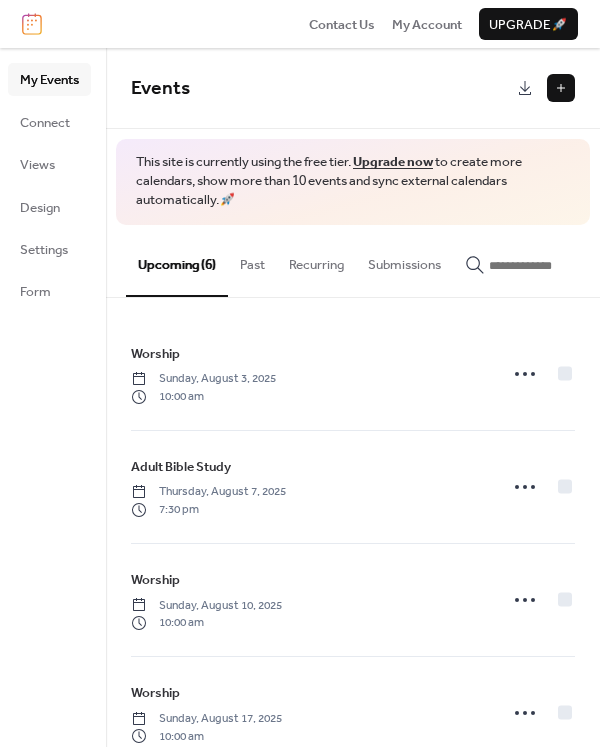 click at bounding box center [561, 88] 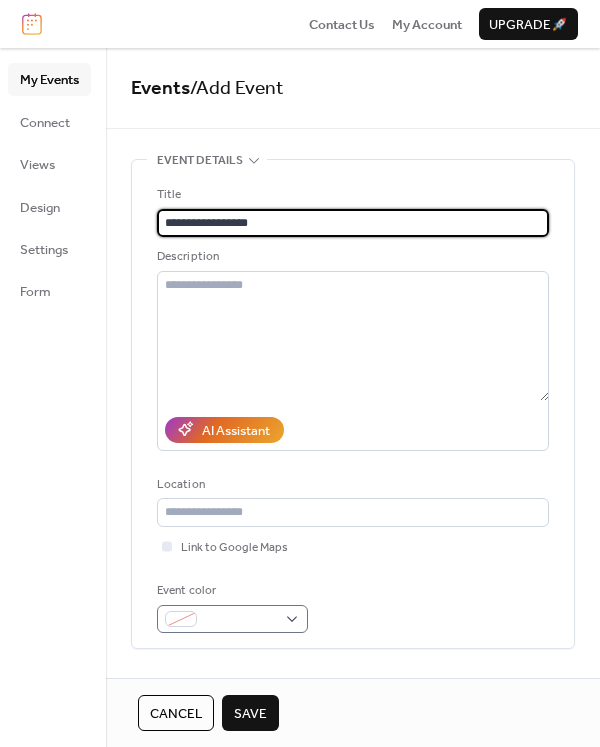 type on "**********" 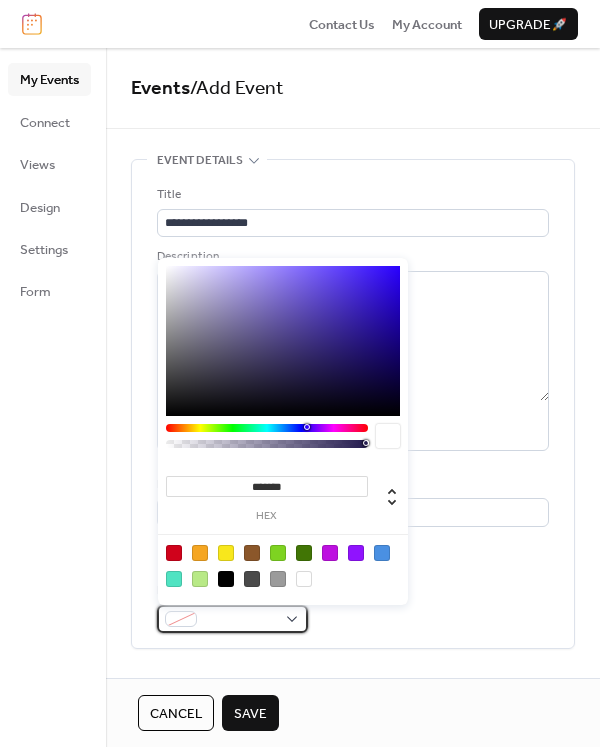 click at bounding box center (232, 619) 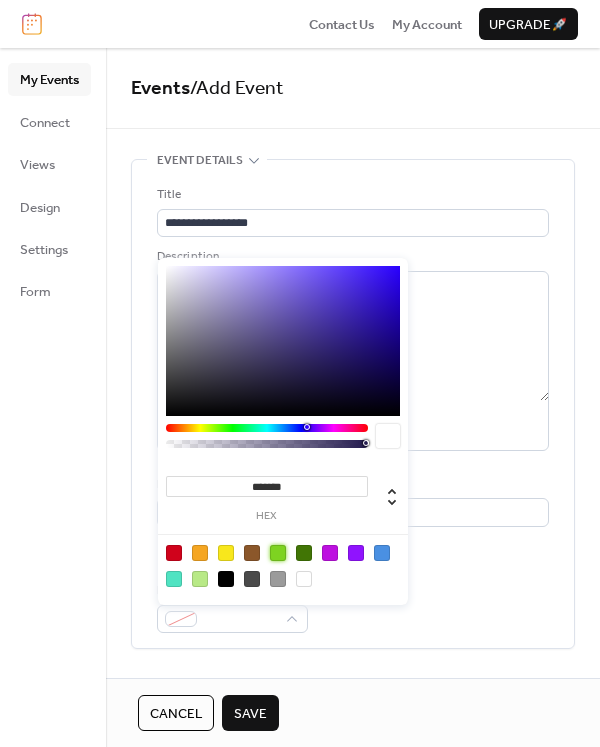 click at bounding box center (278, 553) 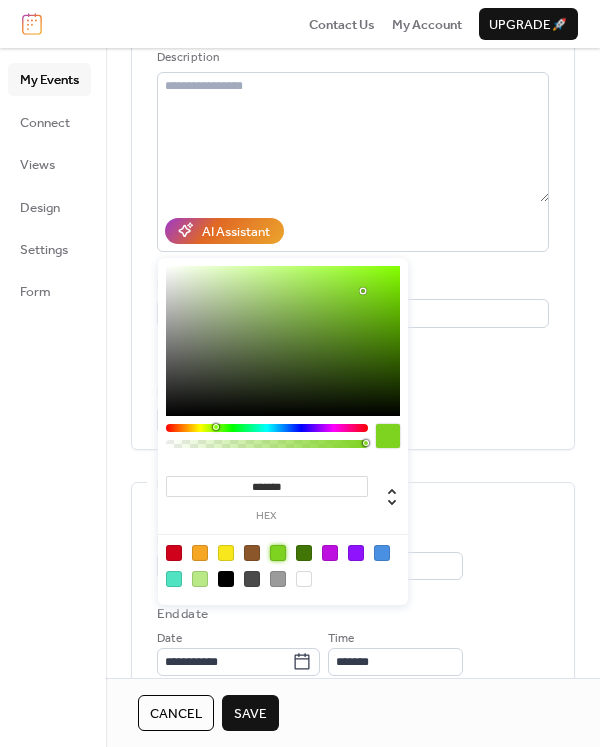 scroll, scrollTop: 200, scrollLeft: 0, axis: vertical 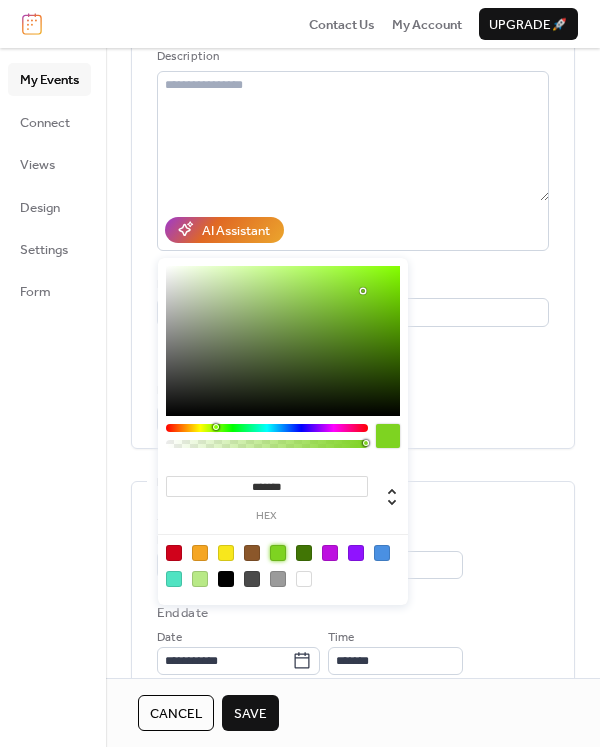 click on "**********" at bounding box center (353, 629) 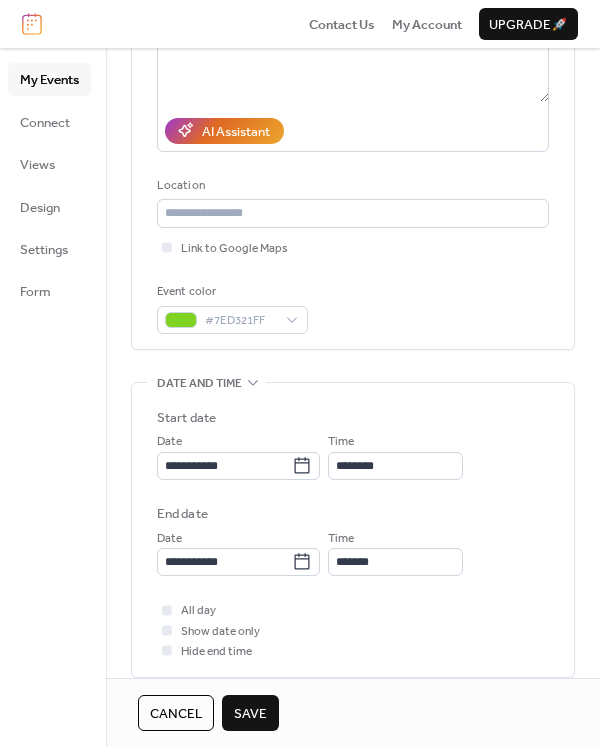 scroll, scrollTop: 300, scrollLeft: 0, axis: vertical 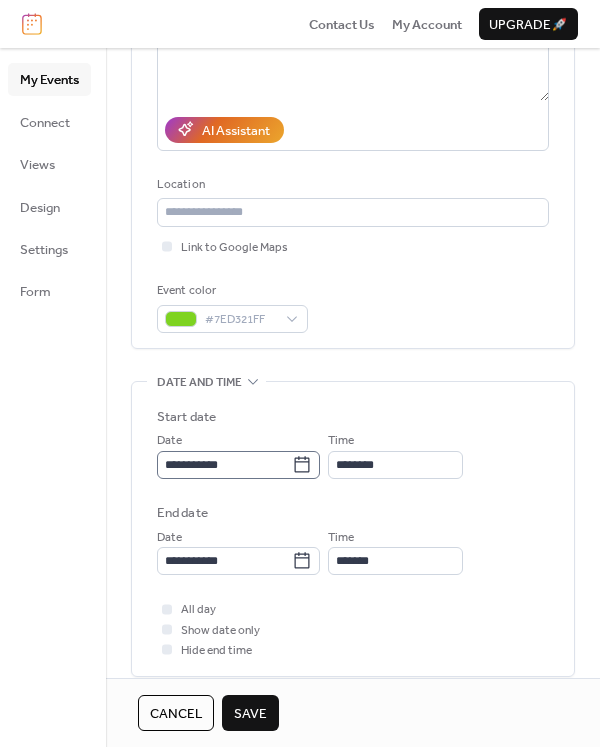 click 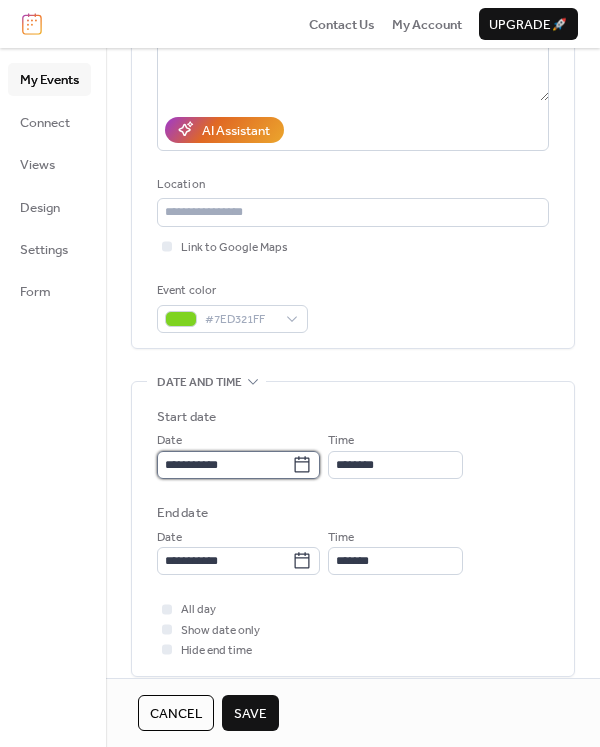 click on "**********" at bounding box center [224, 465] 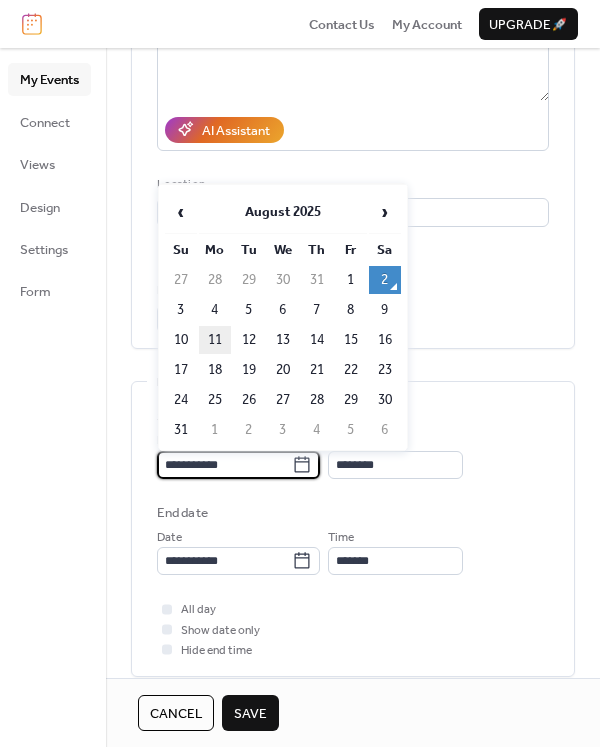 click on "11" at bounding box center [215, 340] 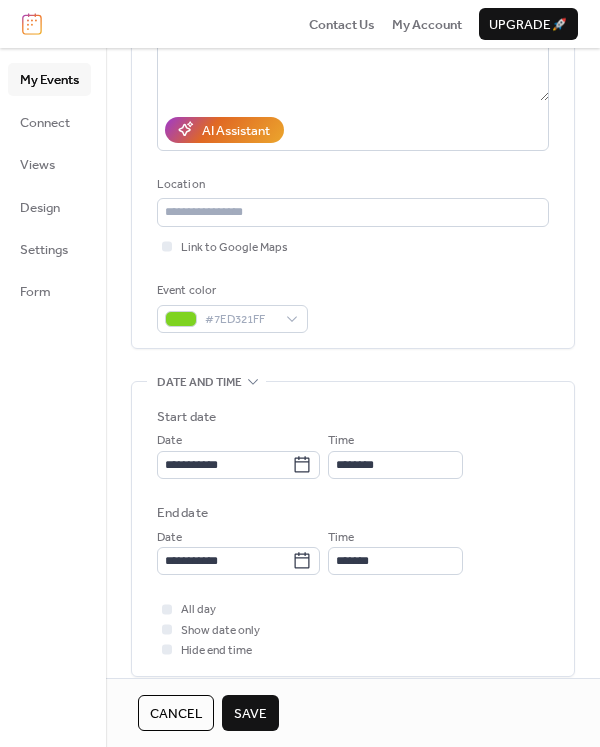 click on "Save" at bounding box center [250, 714] 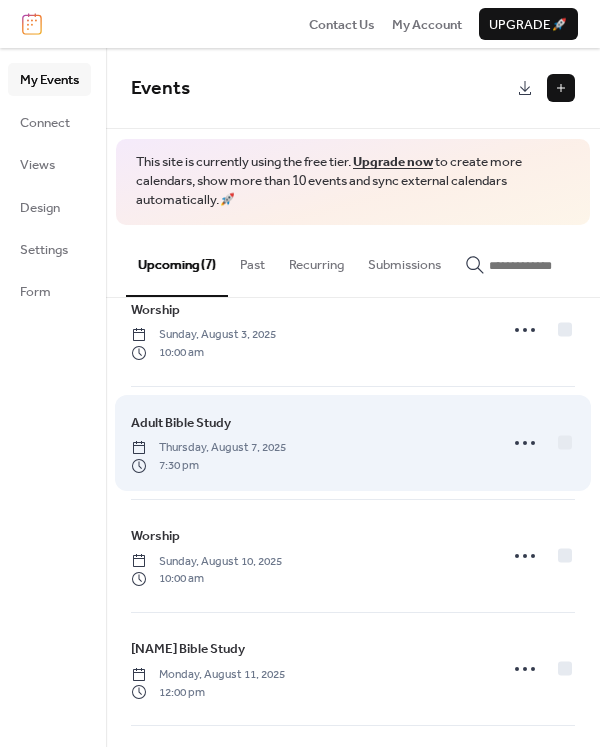 scroll, scrollTop: 67, scrollLeft: 0, axis: vertical 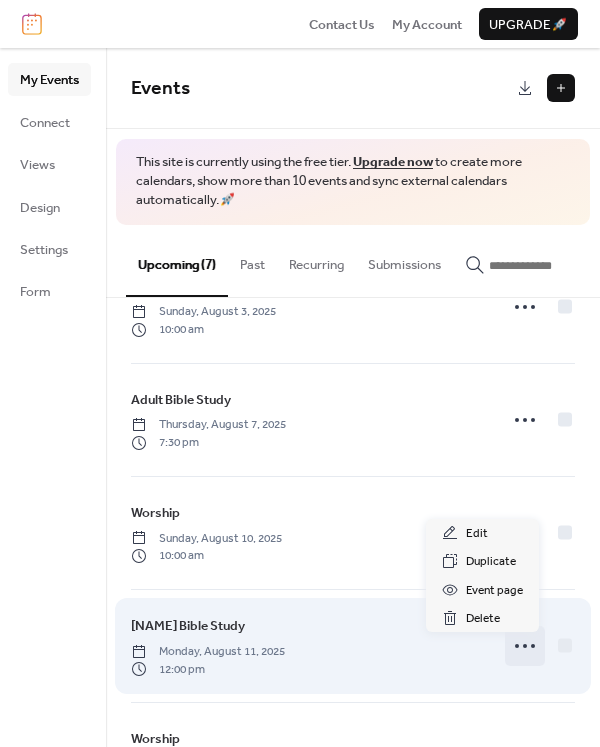 click 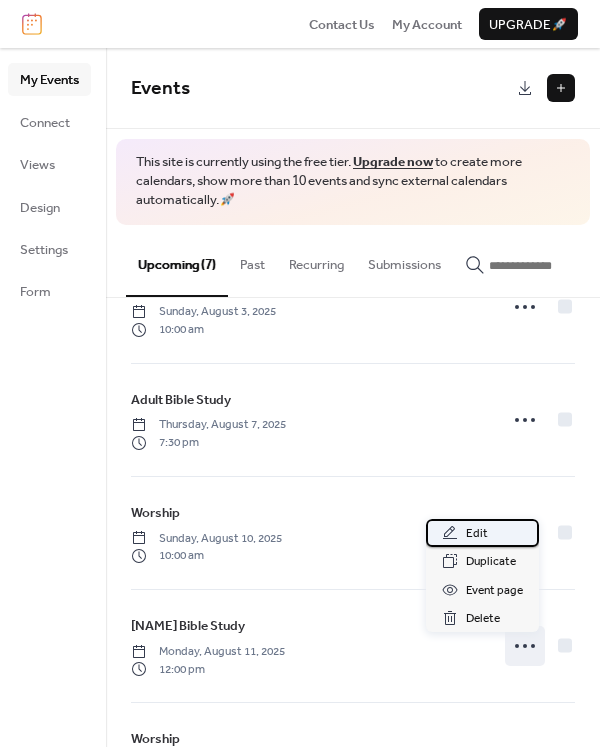 click on "Edit" at bounding box center (477, 534) 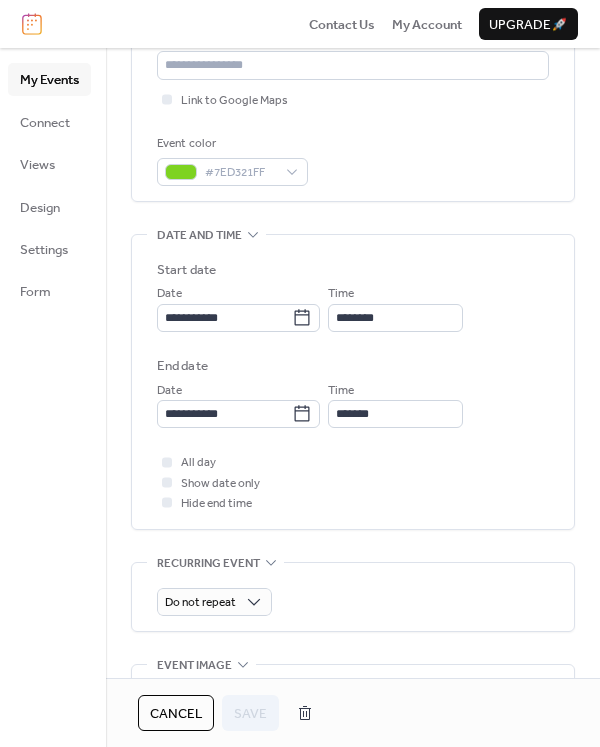scroll, scrollTop: 467, scrollLeft: 0, axis: vertical 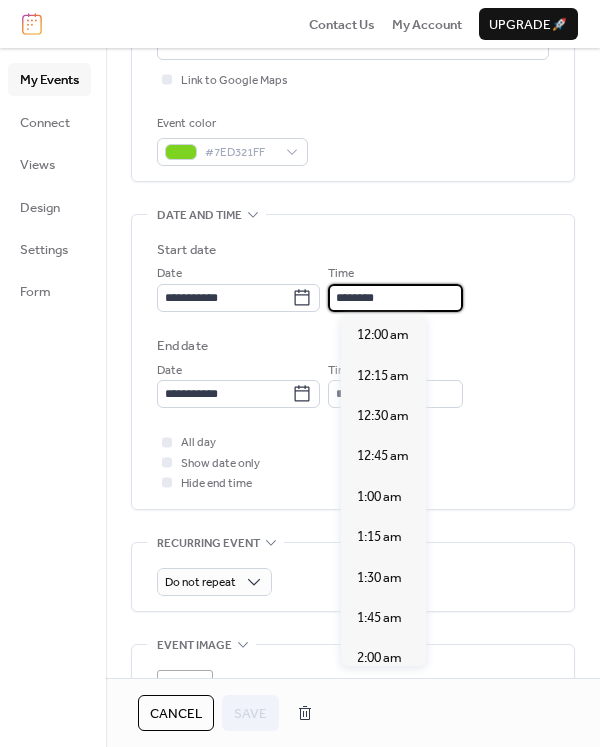 click on "********" at bounding box center (395, 298) 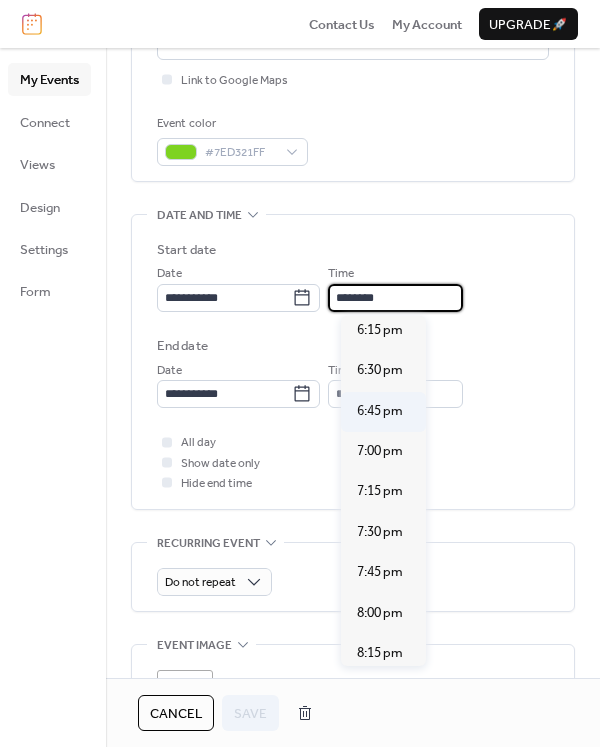 scroll, scrollTop: 3007, scrollLeft: 0, axis: vertical 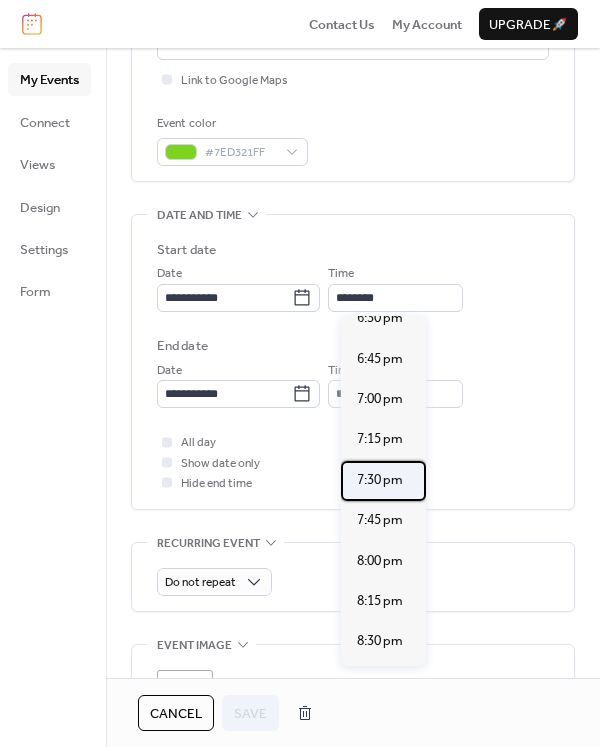 click on "7:30 pm" at bounding box center (380, 480) 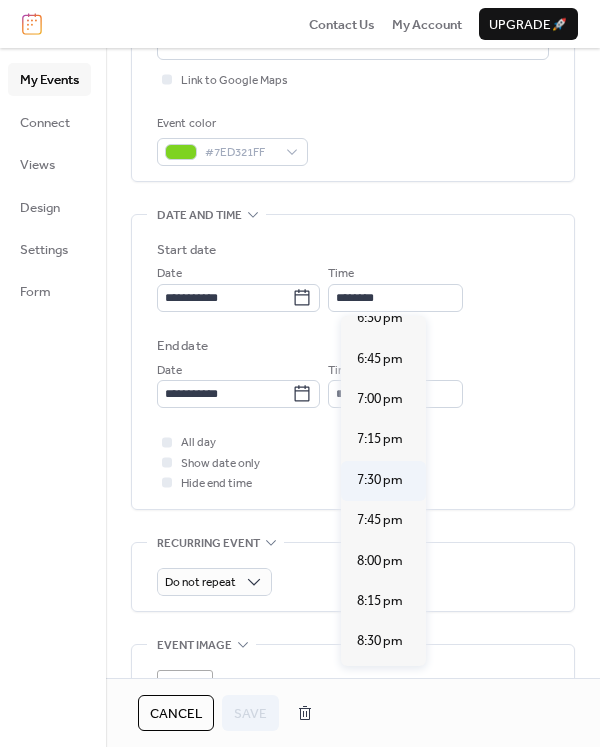 type on "*******" 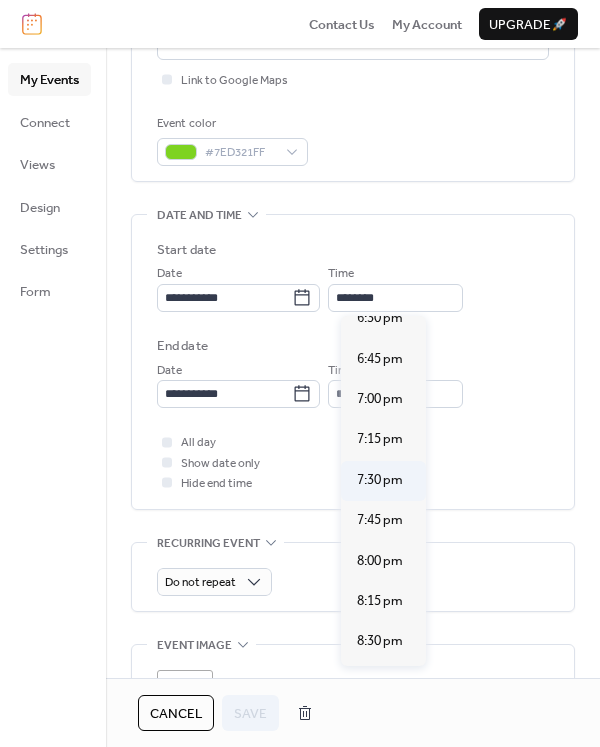 type on "*******" 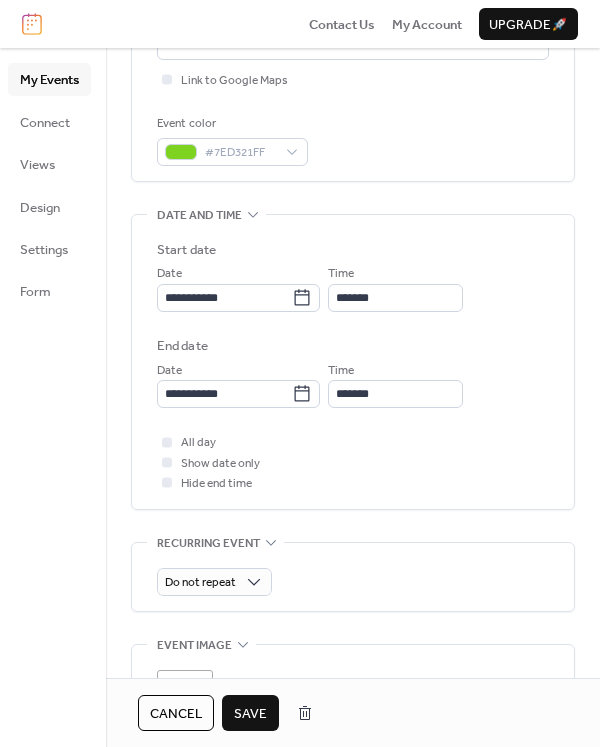 click on "Save" at bounding box center (250, 714) 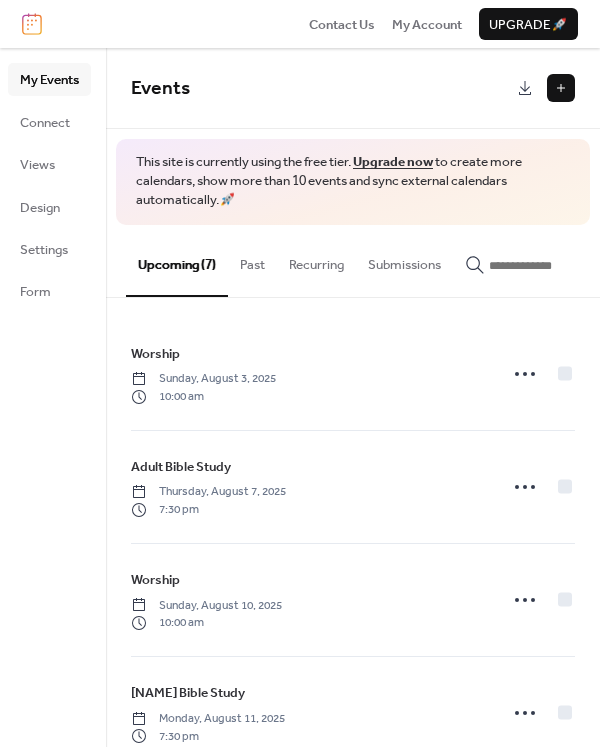 click at bounding box center [561, 88] 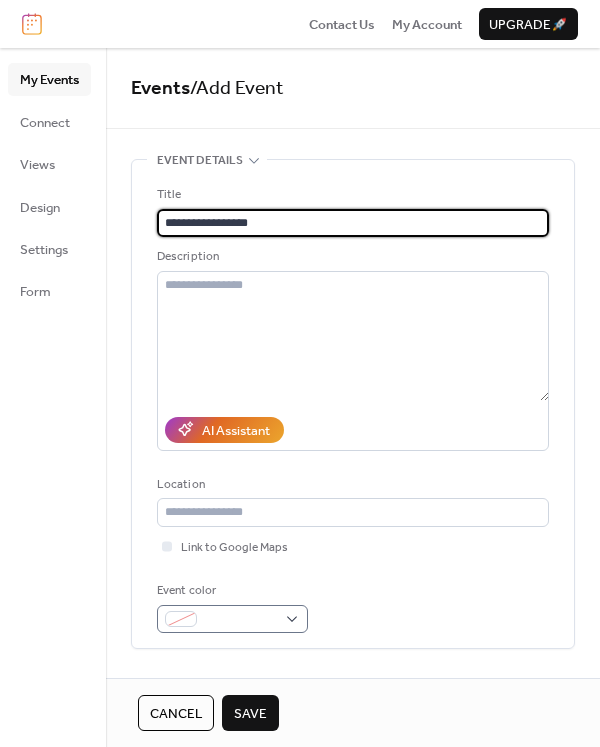 type on "**********" 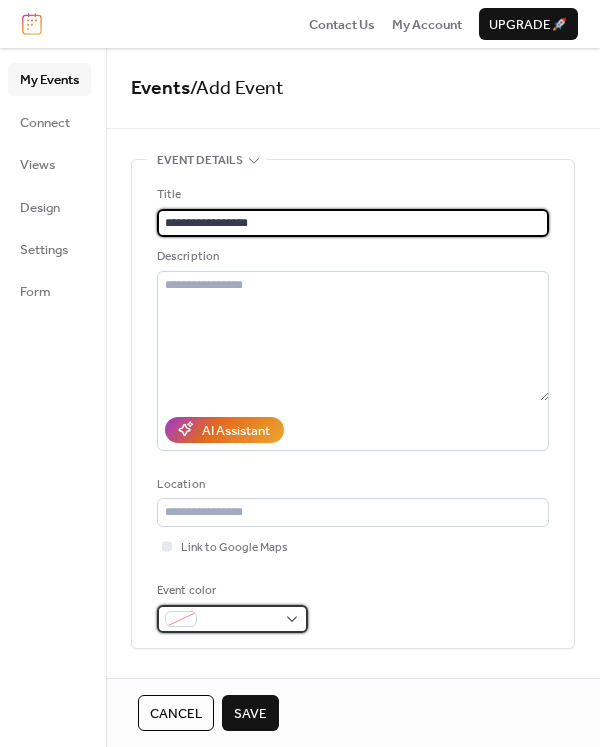 click at bounding box center [232, 619] 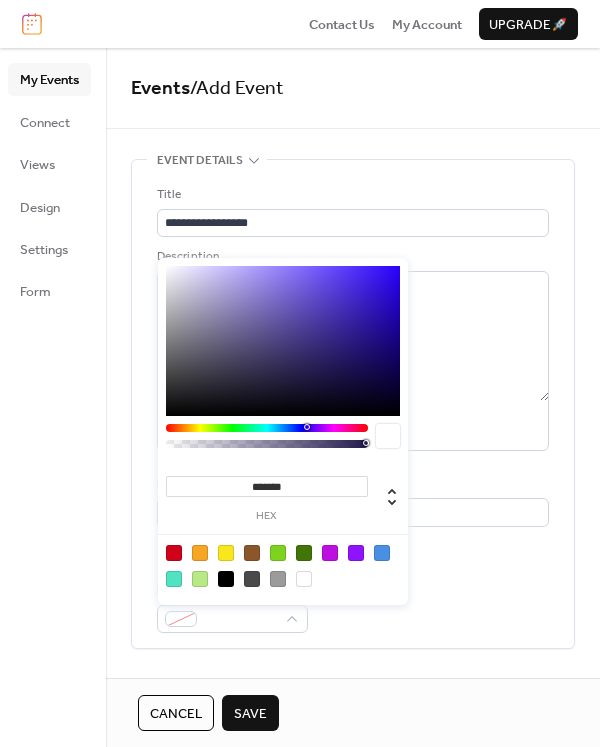 click at bounding box center (278, 553) 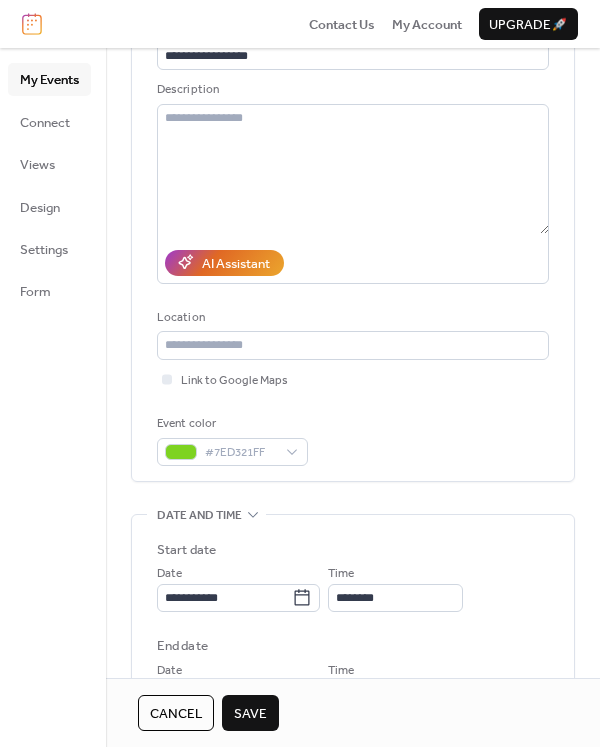 click on "**********" at bounding box center [353, 662] 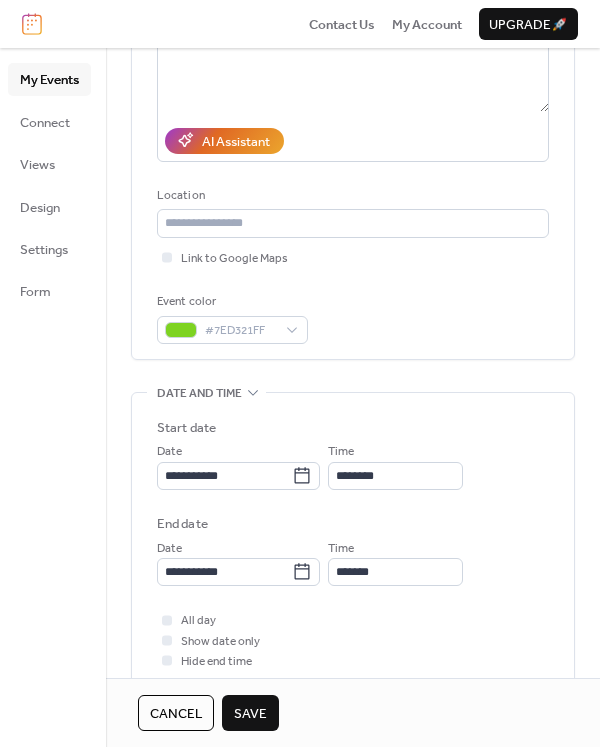 scroll, scrollTop: 333, scrollLeft: 0, axis: vertical 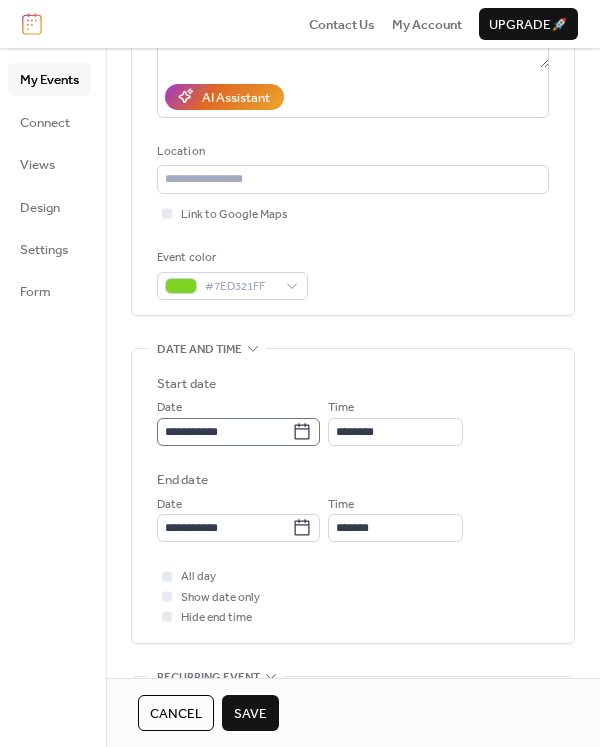 click 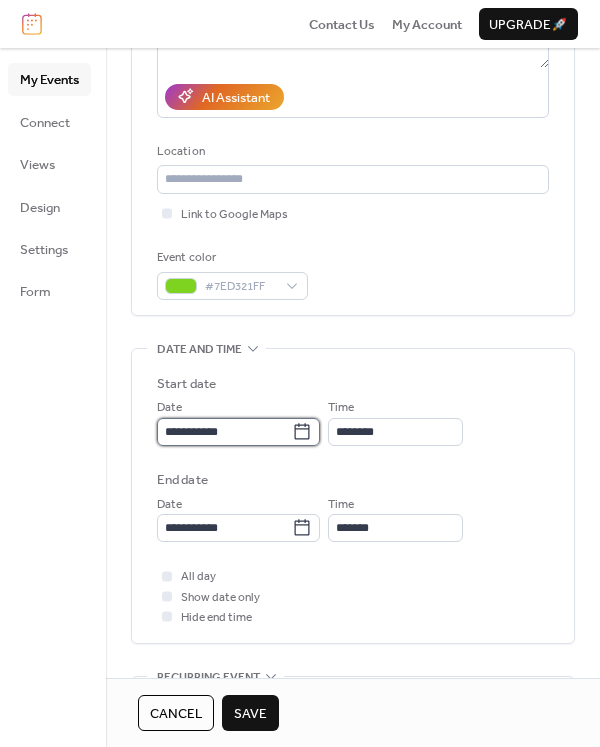 click on "**********" at bounding box center (224, 432) 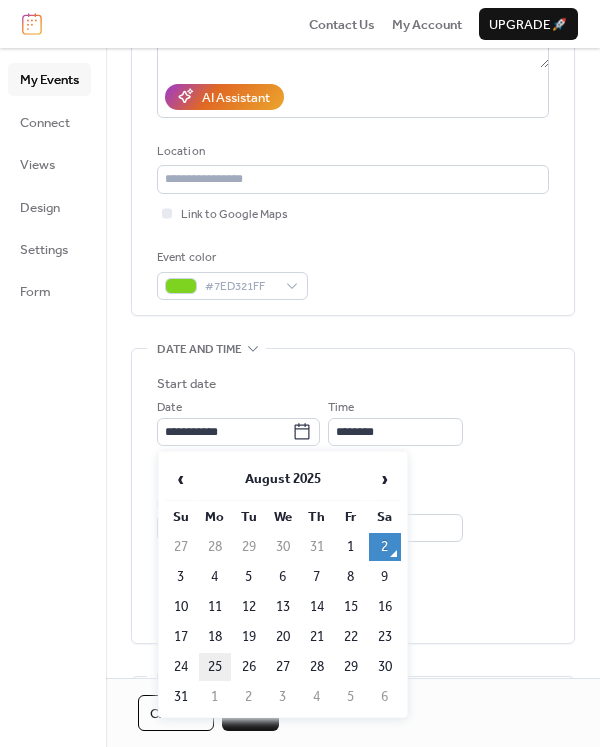 click on "25" at bounding box center (215, 667) 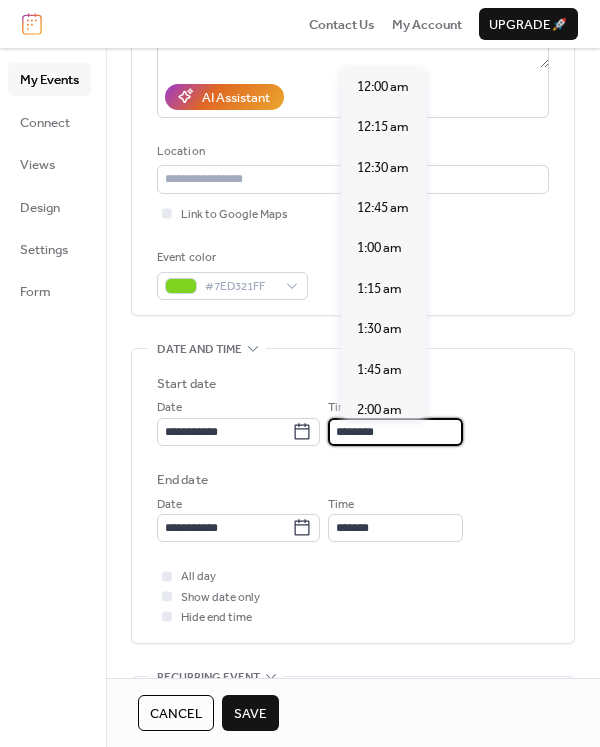 click on "********" at bounding box center (395, 432) 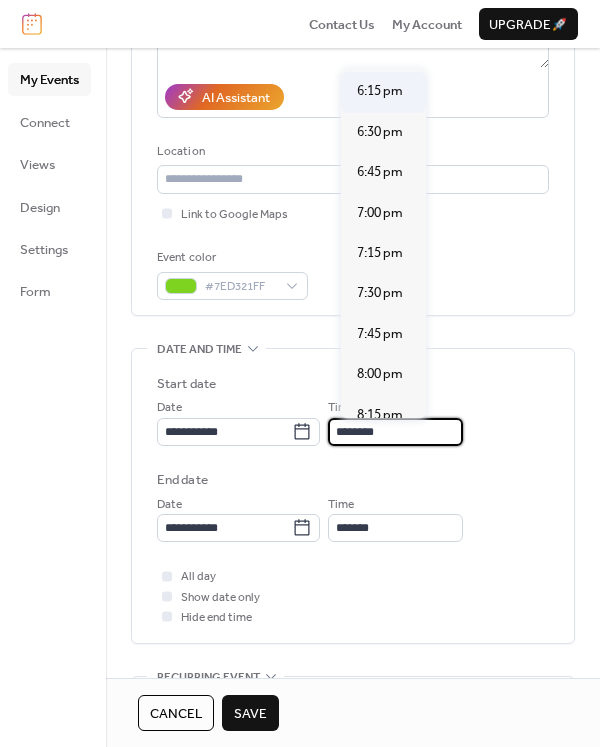 scroll, scrollTop: 2973, scrollLeft: 0, axis: vertical 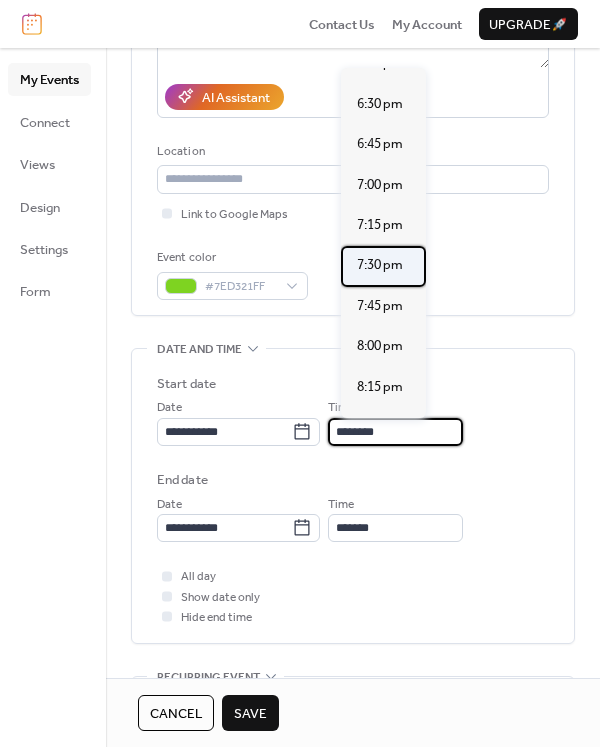 click on "7:30 pm" at bounding box center (380, 265) 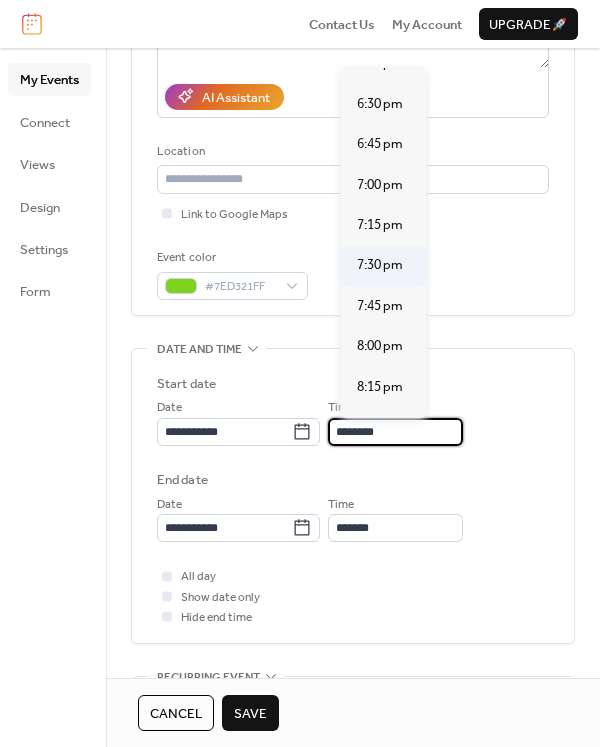 type on "*******" 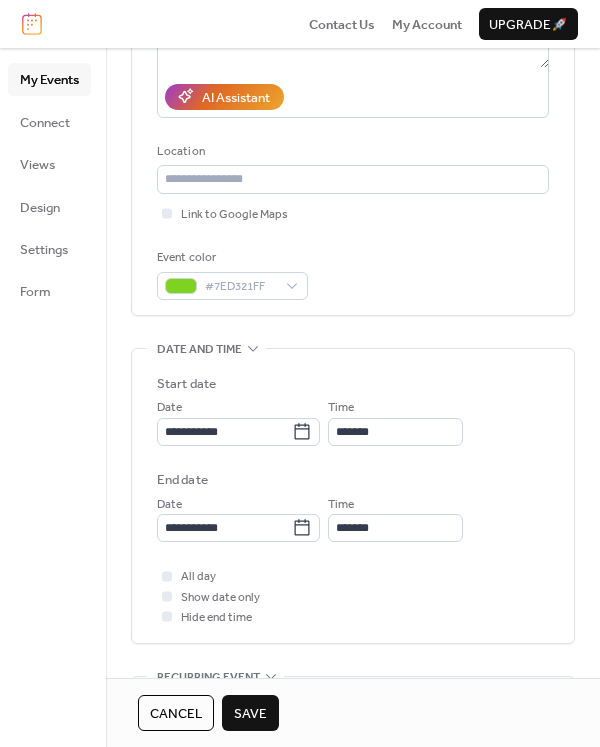 click on "Save" at bounding box center (250, 714) 